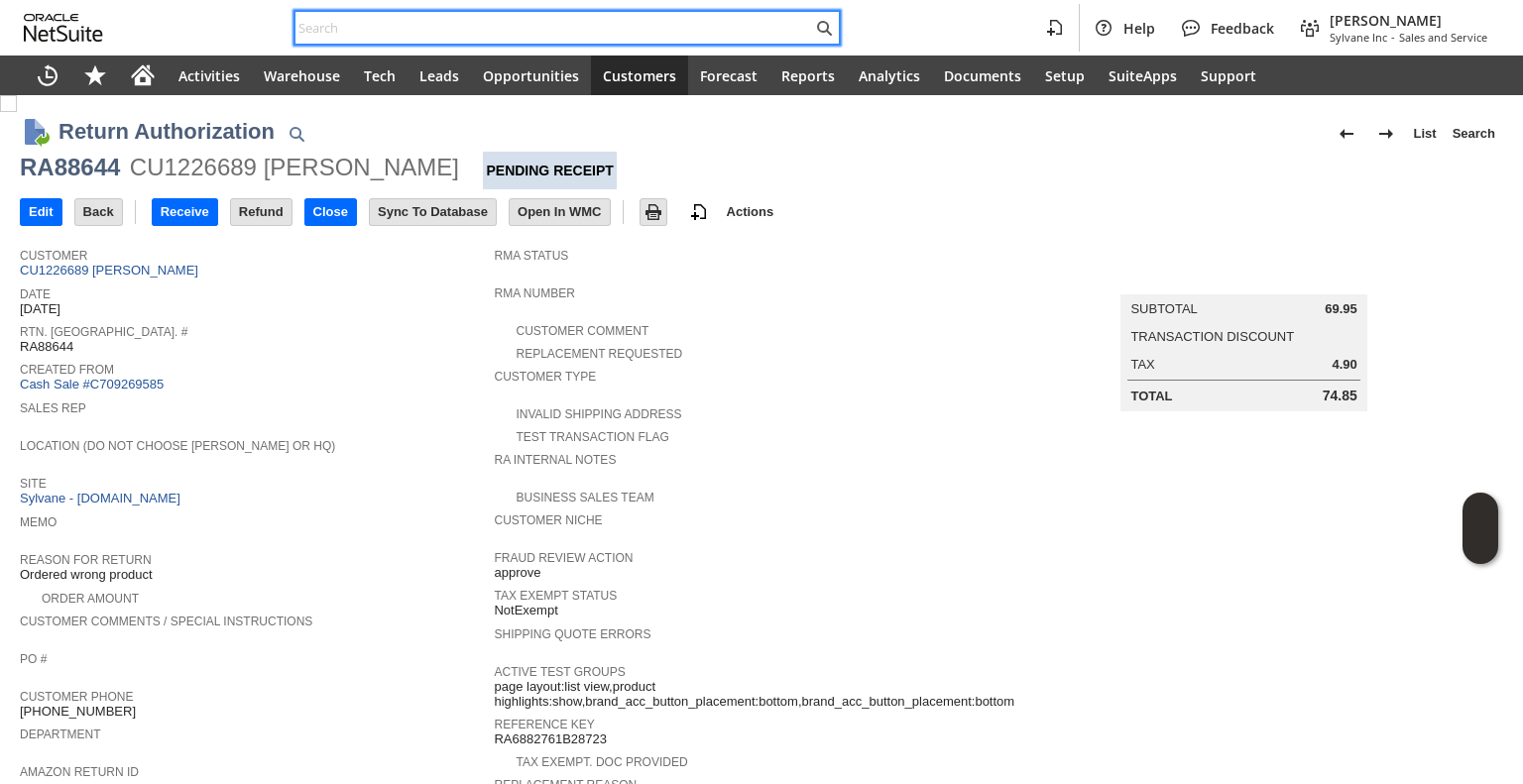 scroll, scrollTop: 0, scrollLeft: 0, axis: both 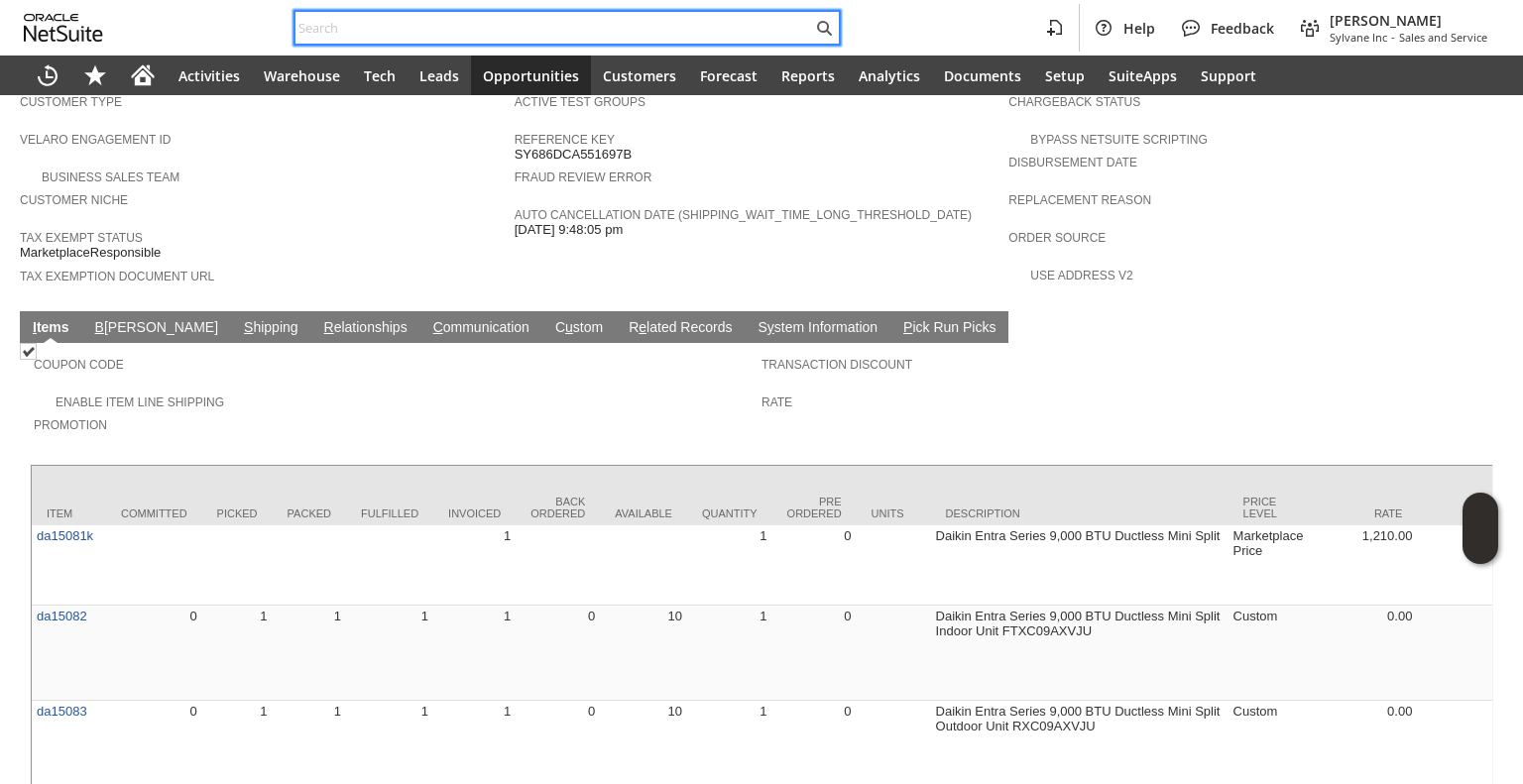 click at bounding box center [553, 28] 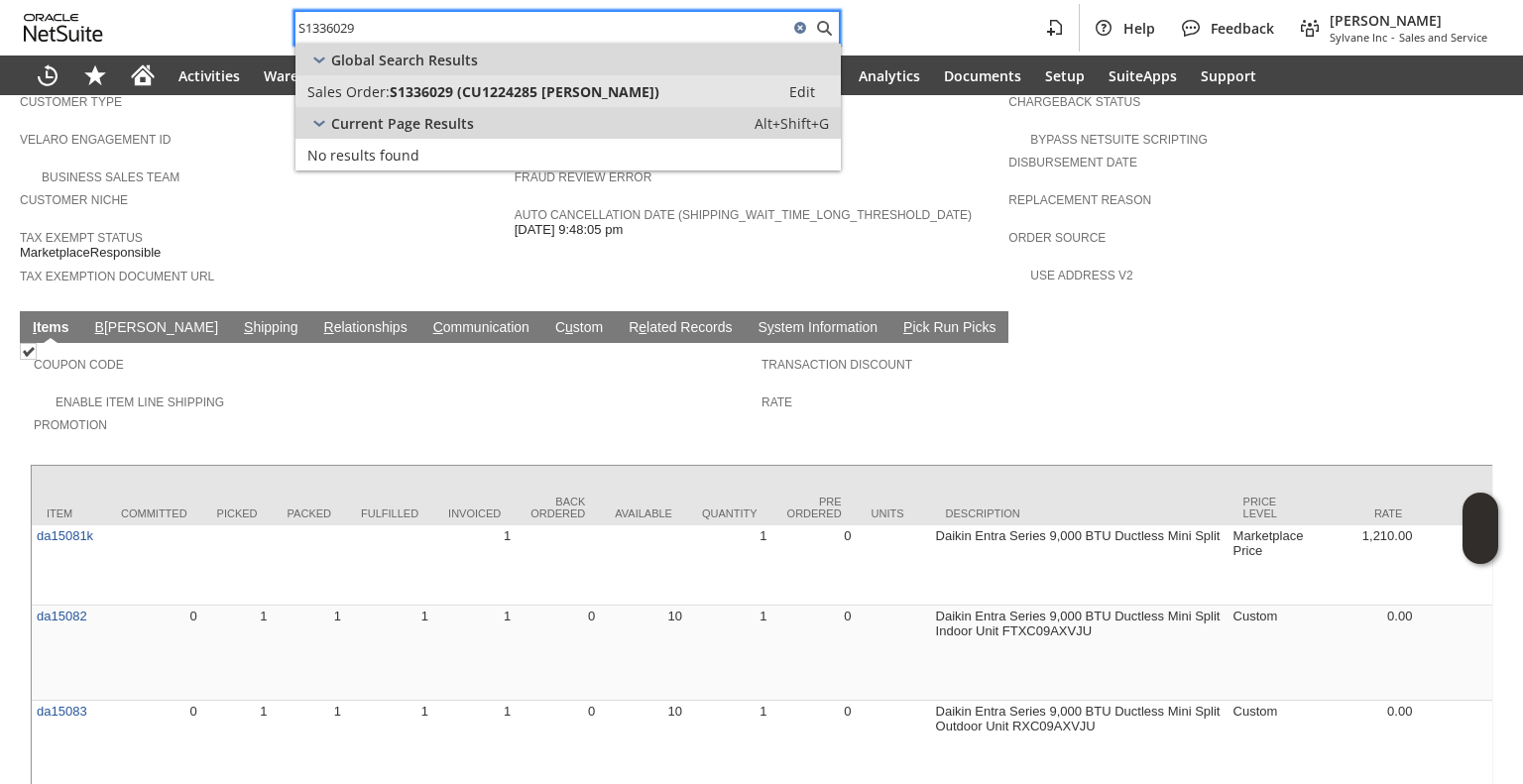 type on "S1336029" 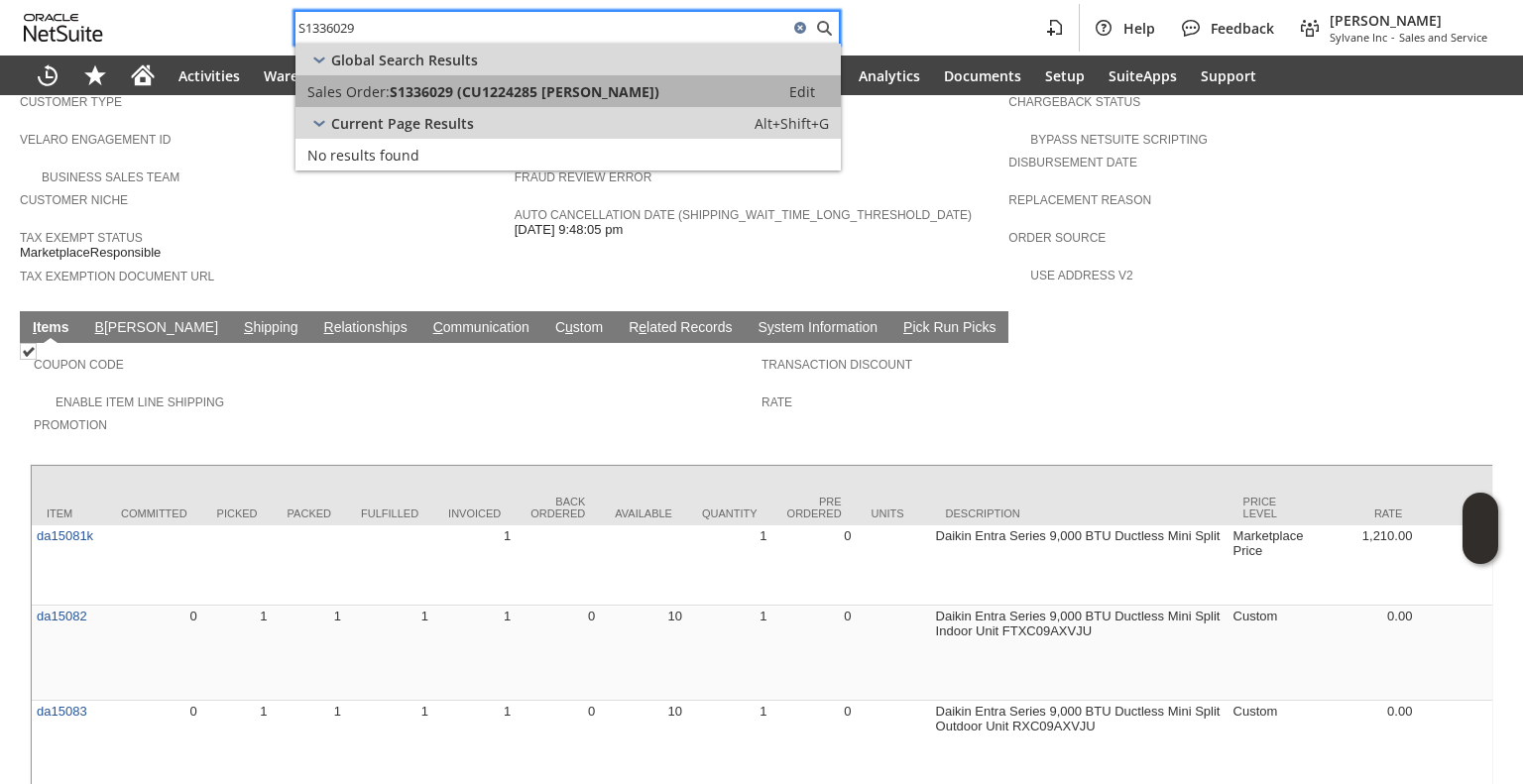 click on "S1336029 (CU1224285 Jerry McCarty)" at bounding box center [525, 91] 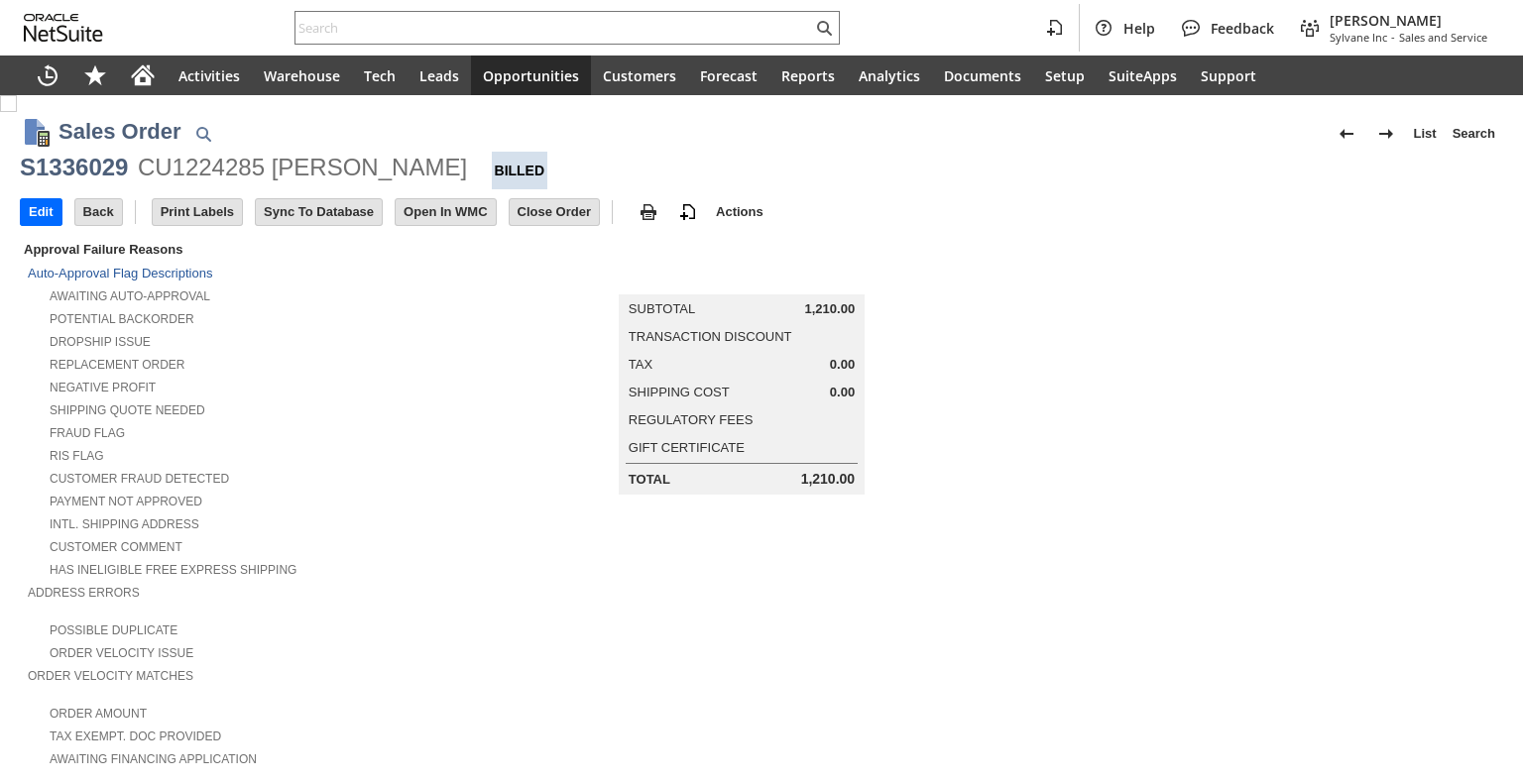scroll, scrollTop: 0, scrollLeft: 0, axis: both 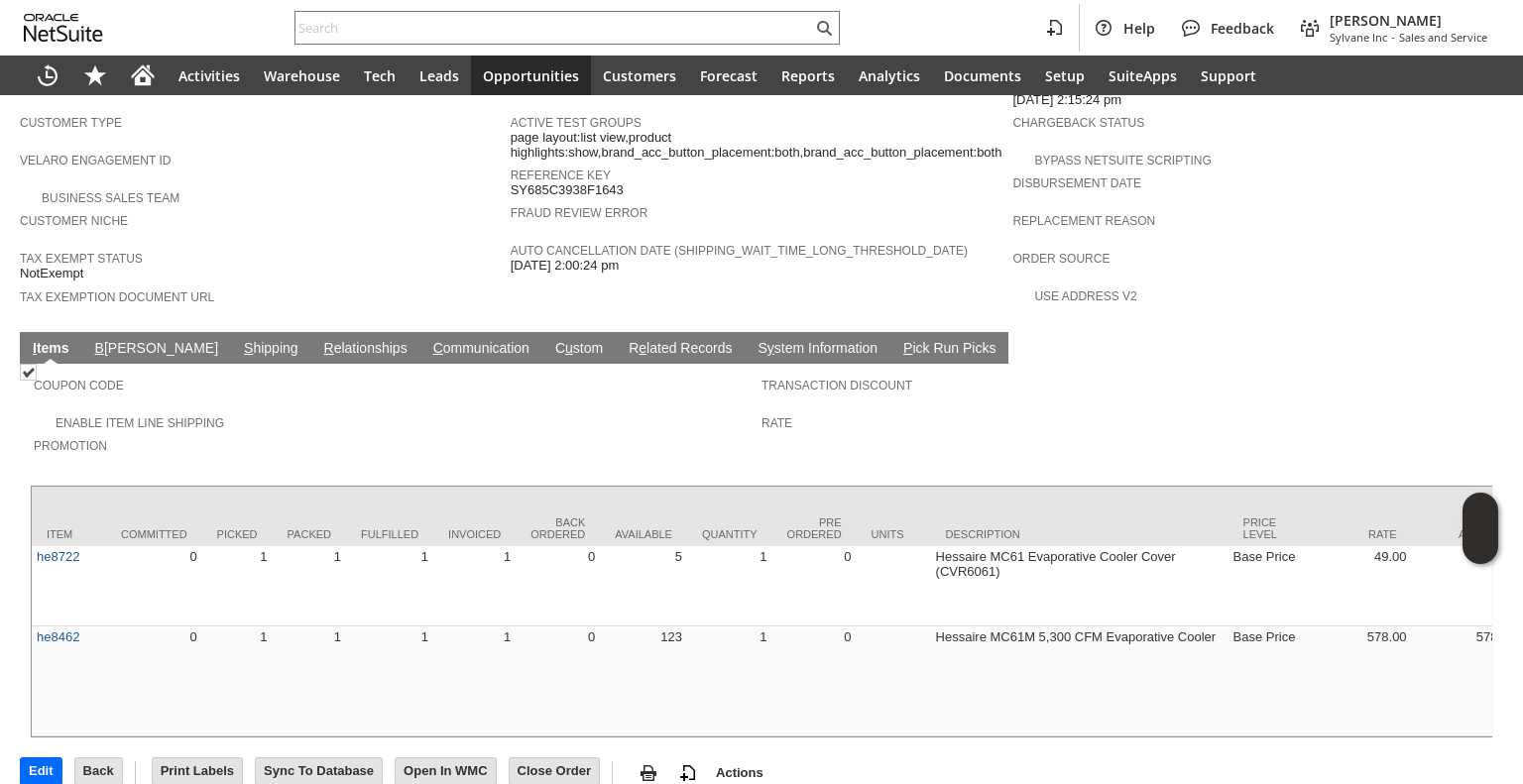 click on "S hipping" at bounding box center [271, 349] 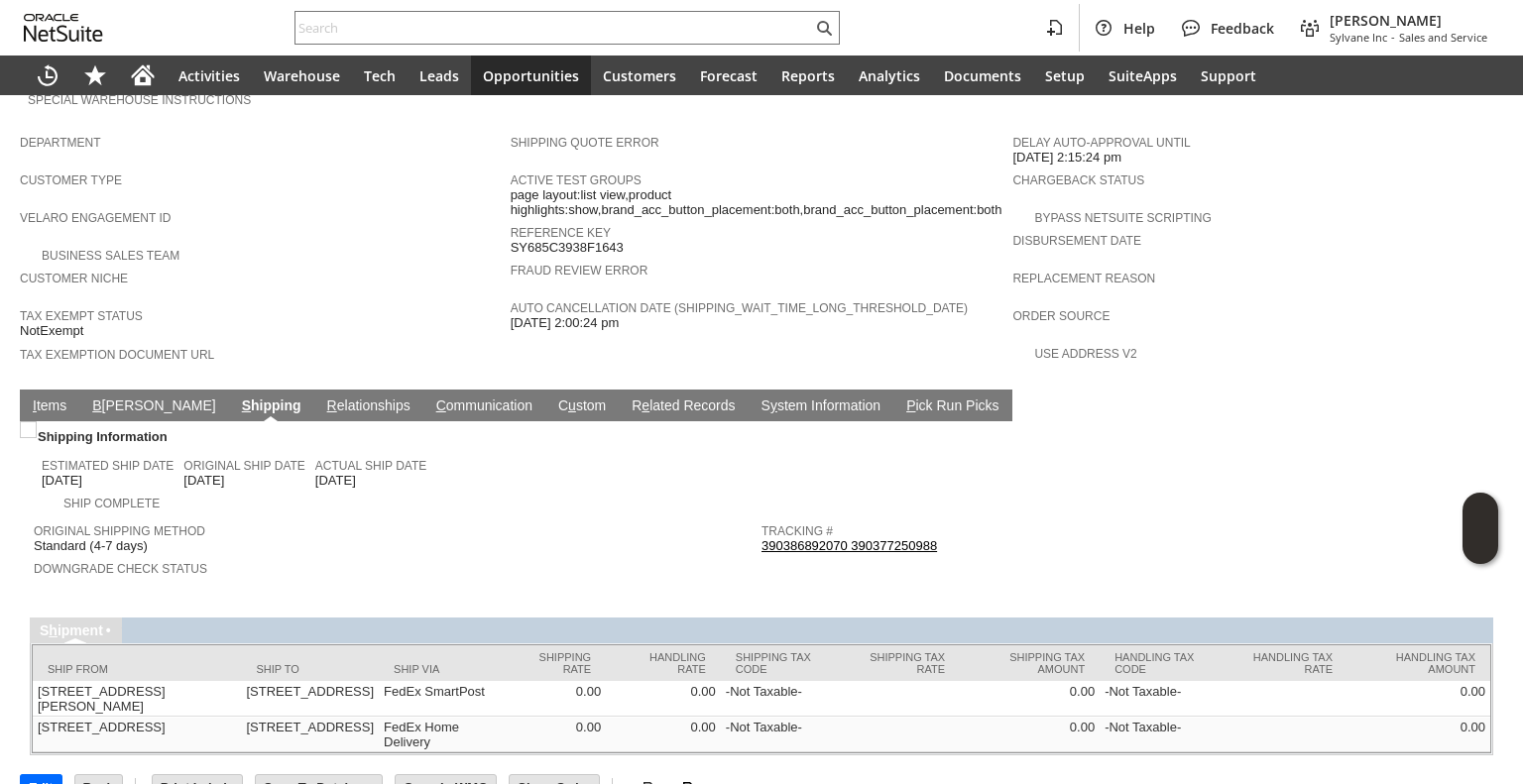 click on "390386892070 390377250988" at bounding box center [849, 545] 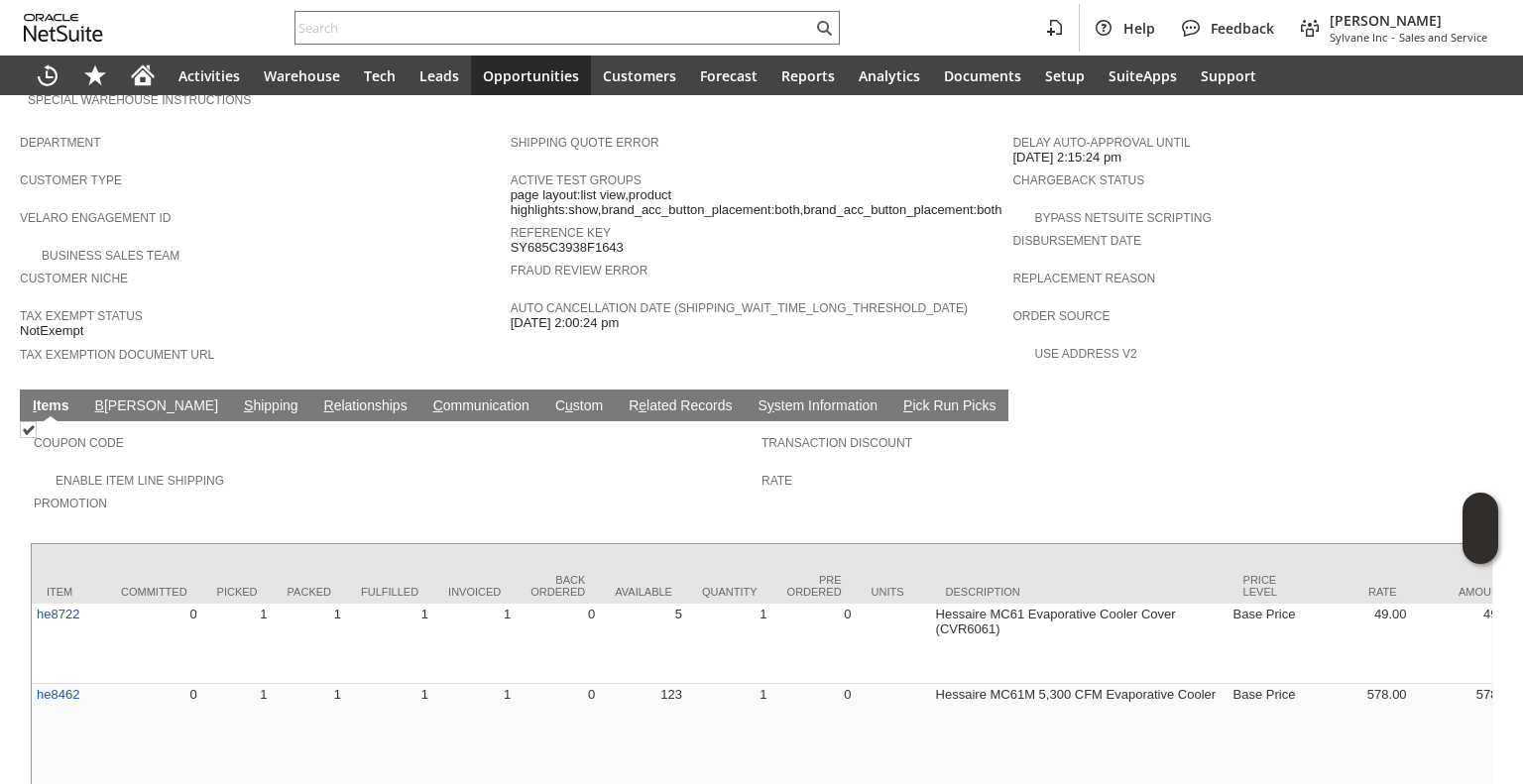 scroll, scrollTop: 1151, scrollLeft: 0, axis: vertical 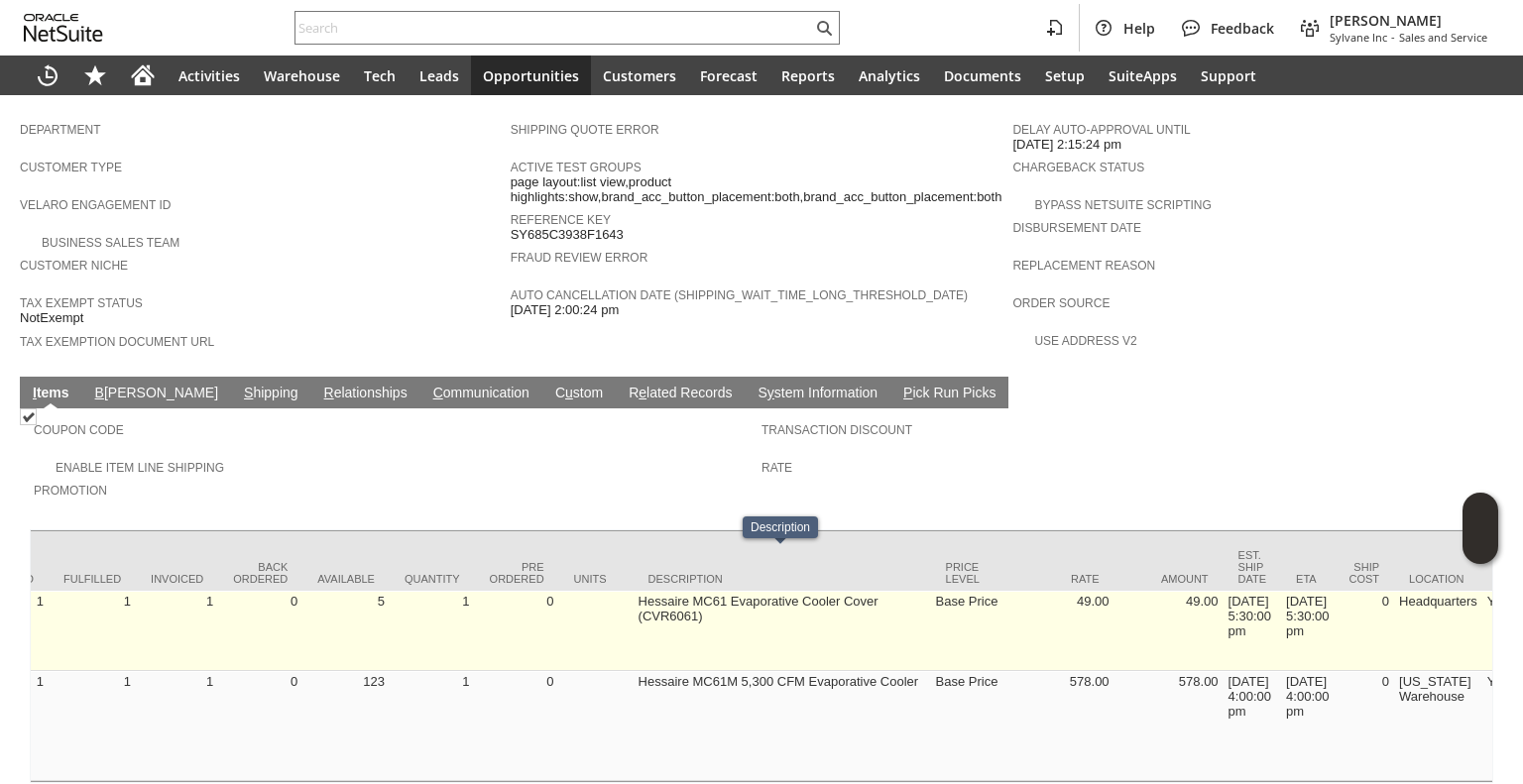 click on "Hessaire MC61 Evaporative Cooler Cover (CVR6061)" at bounding box center [782, 630] 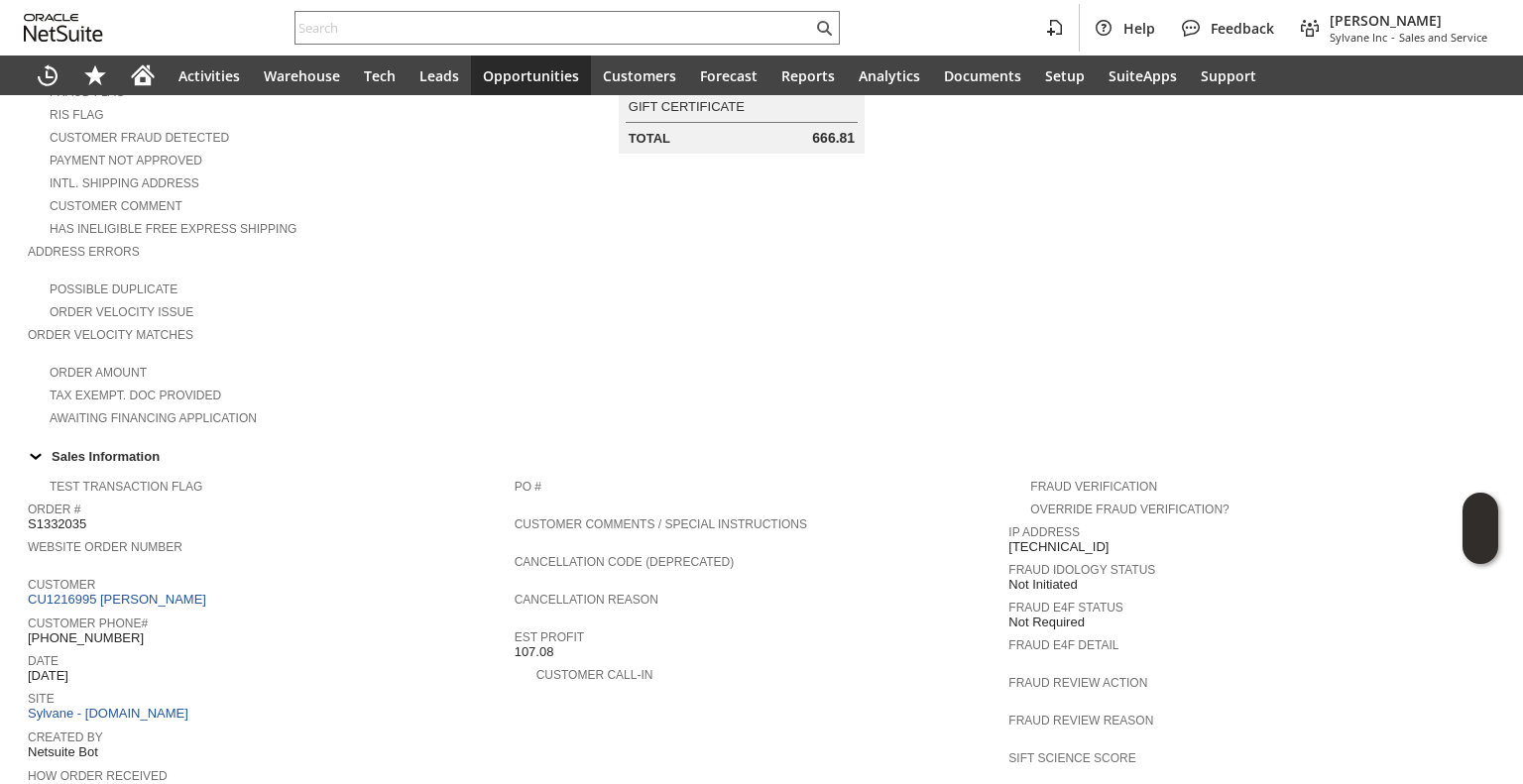scroll, scrollTop: 0, scrollLeft: 0, axis: both 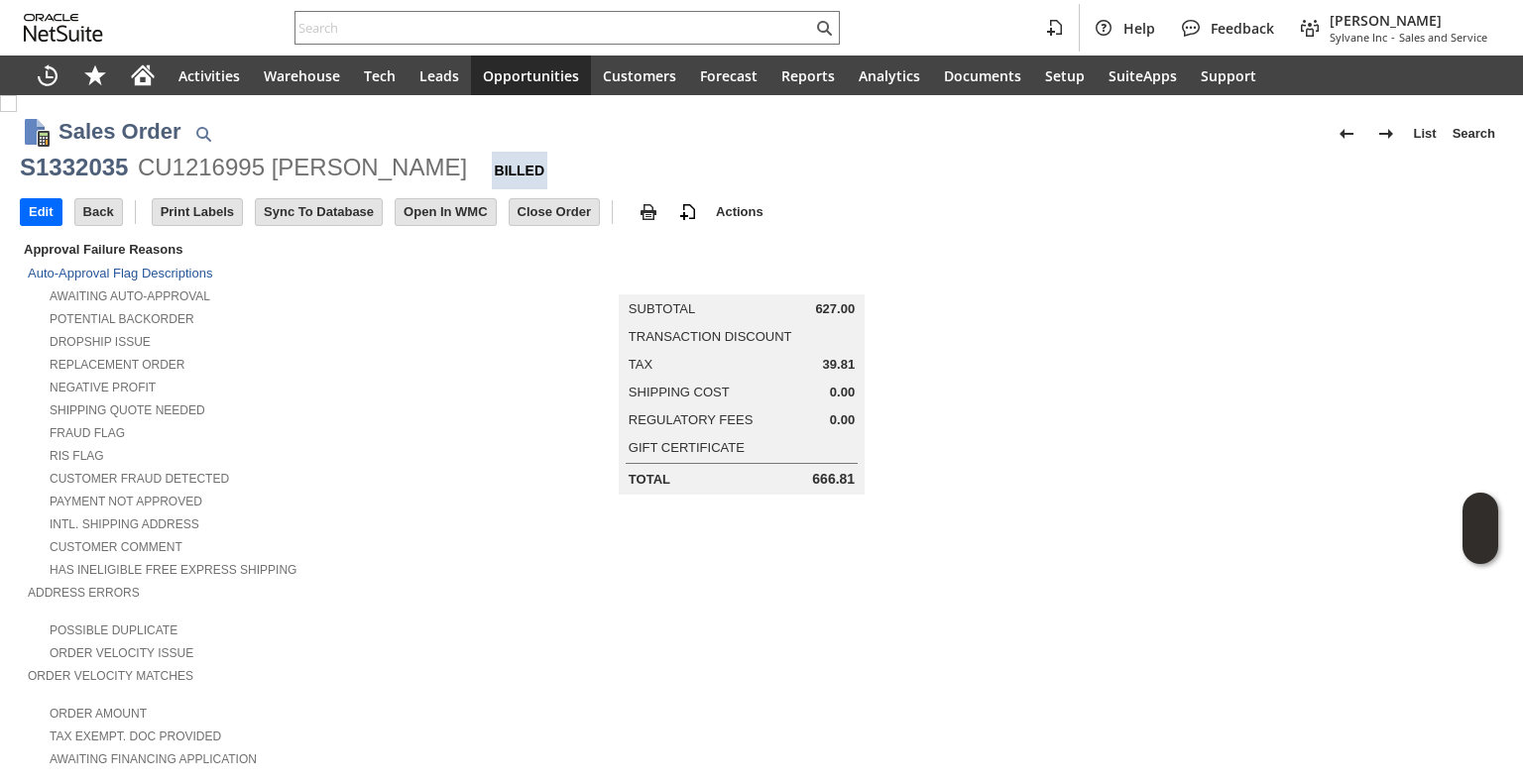 click on "S1332035" at bounding box center [73, 168] 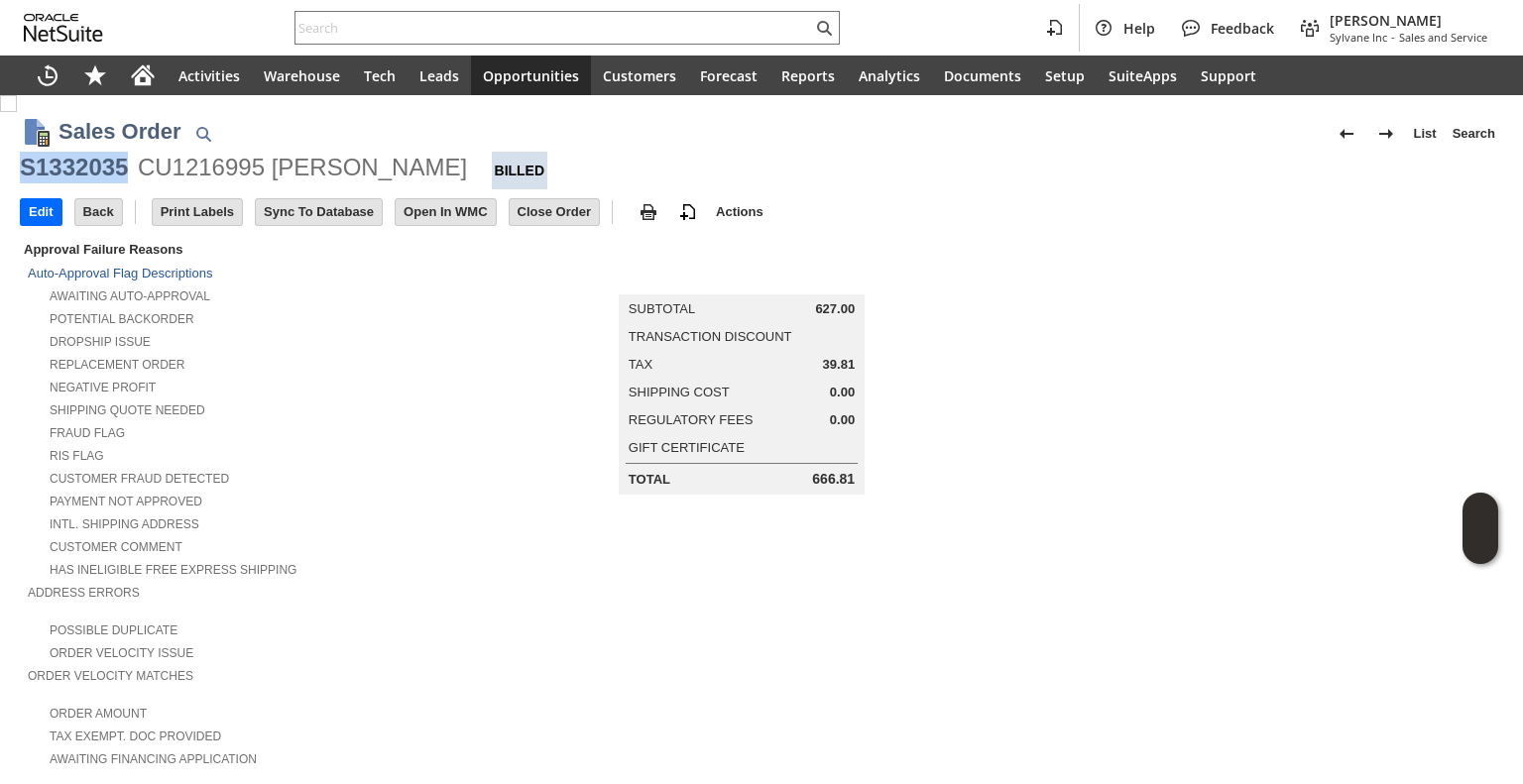 click on "S1332035" at bounding box center [73, 168] 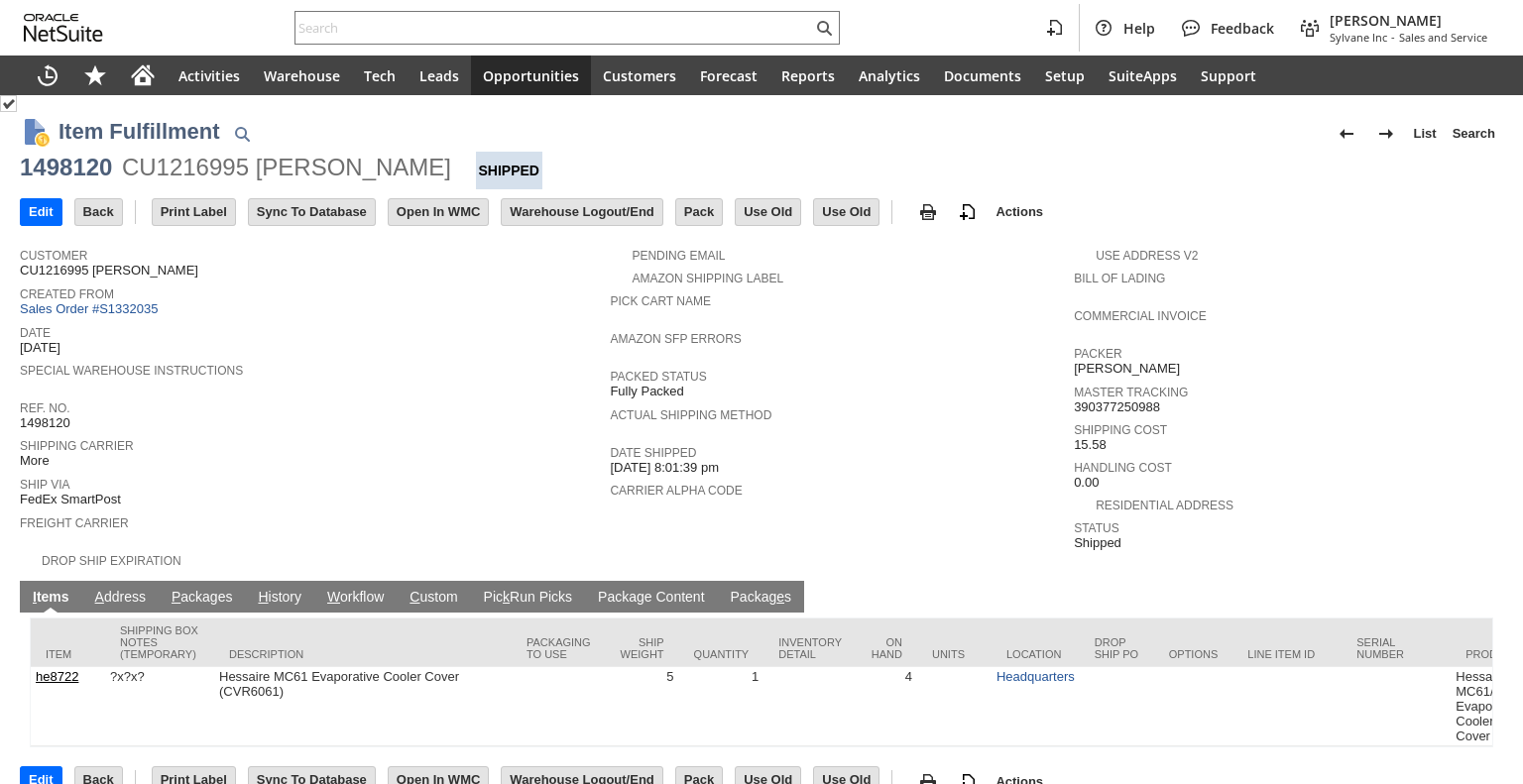 scroll, scrollTop: 0, scrollLeft: 0, axis: both 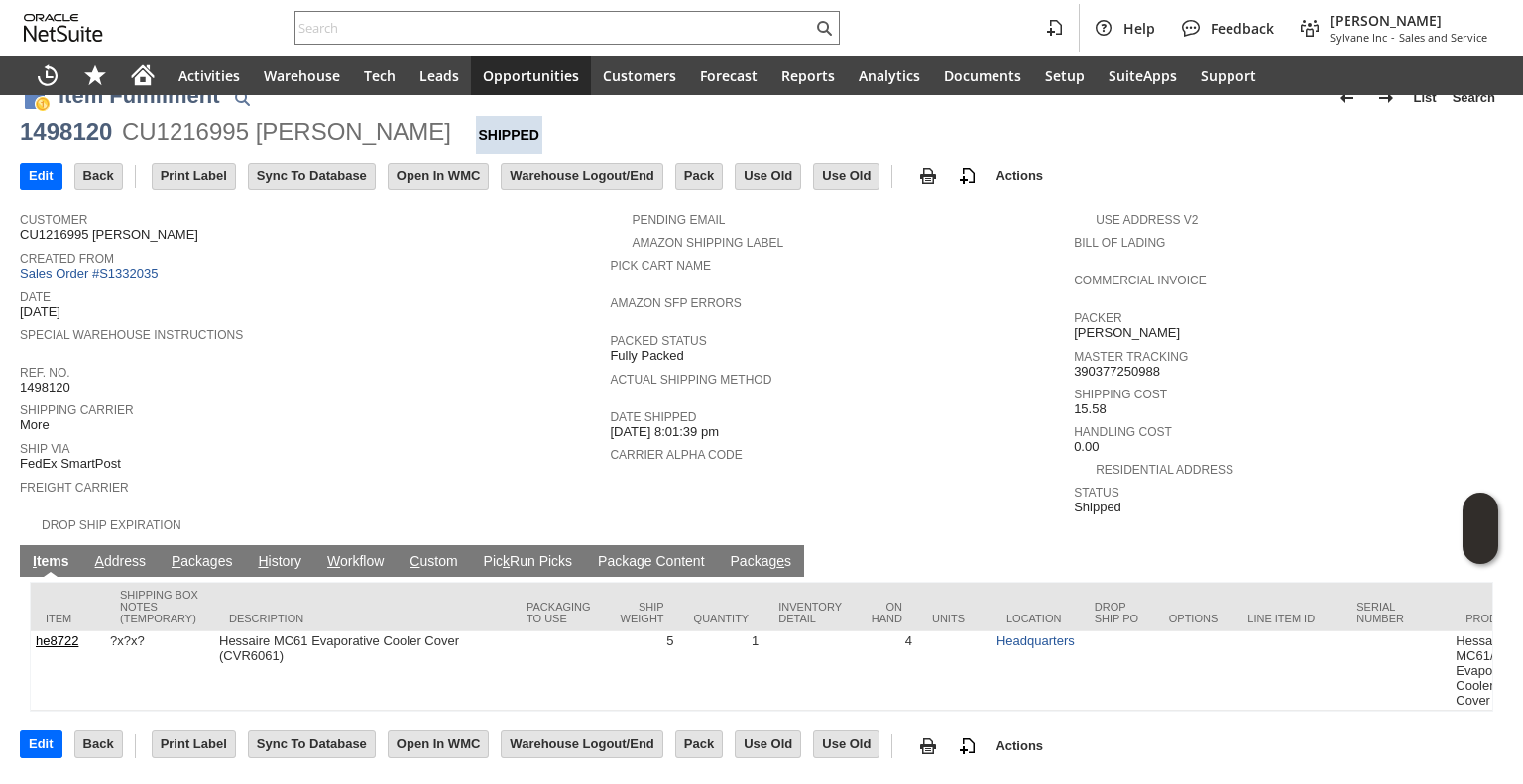 click on "P ackages" at bounding box center [202, 562] 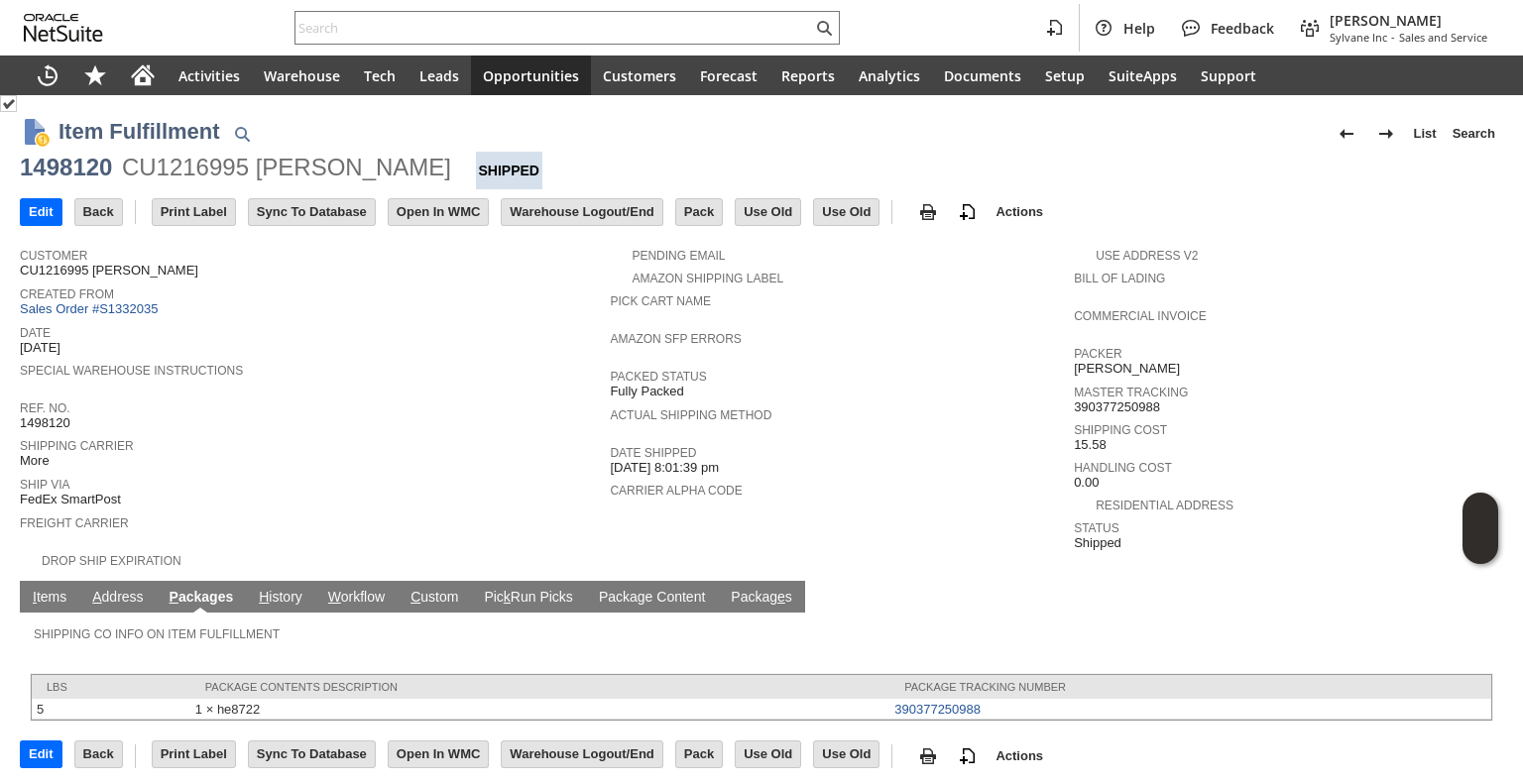 click on "I tems" at bounding box center [50, 598] 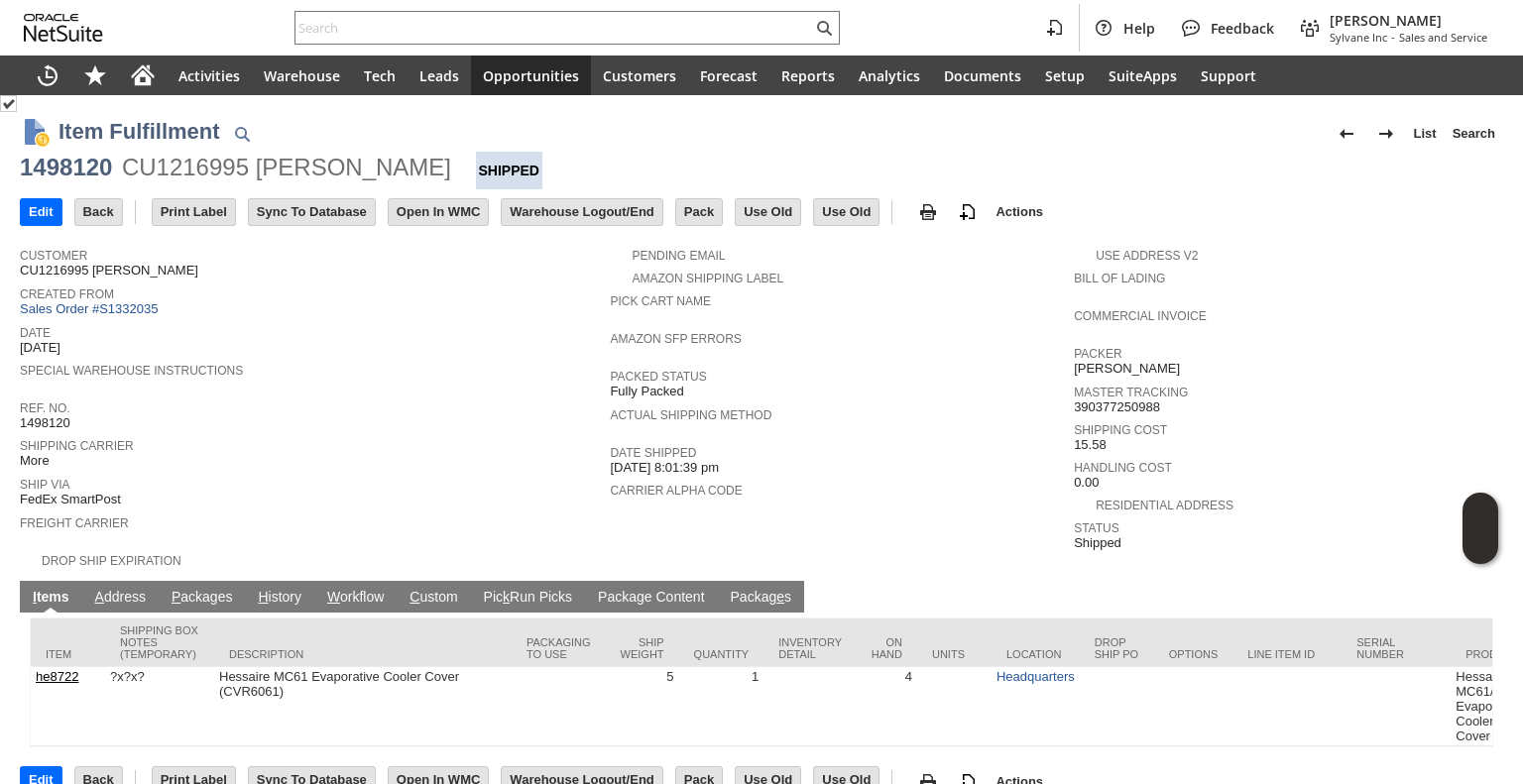 scroll, scrollTop: 37, scrollLeft: 0, axis: vertical 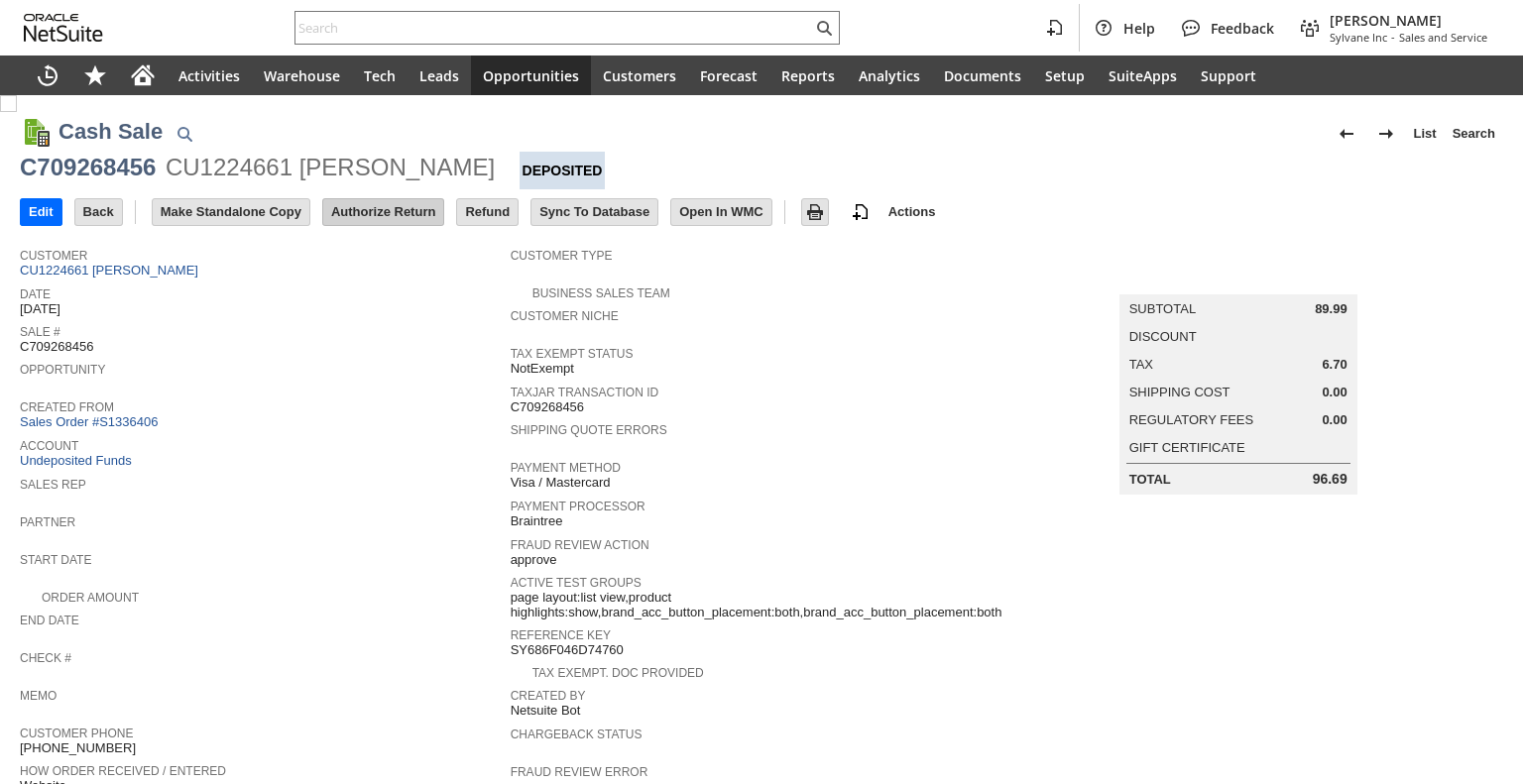 click on "Authorize Return" at bounding box center (383, 212) 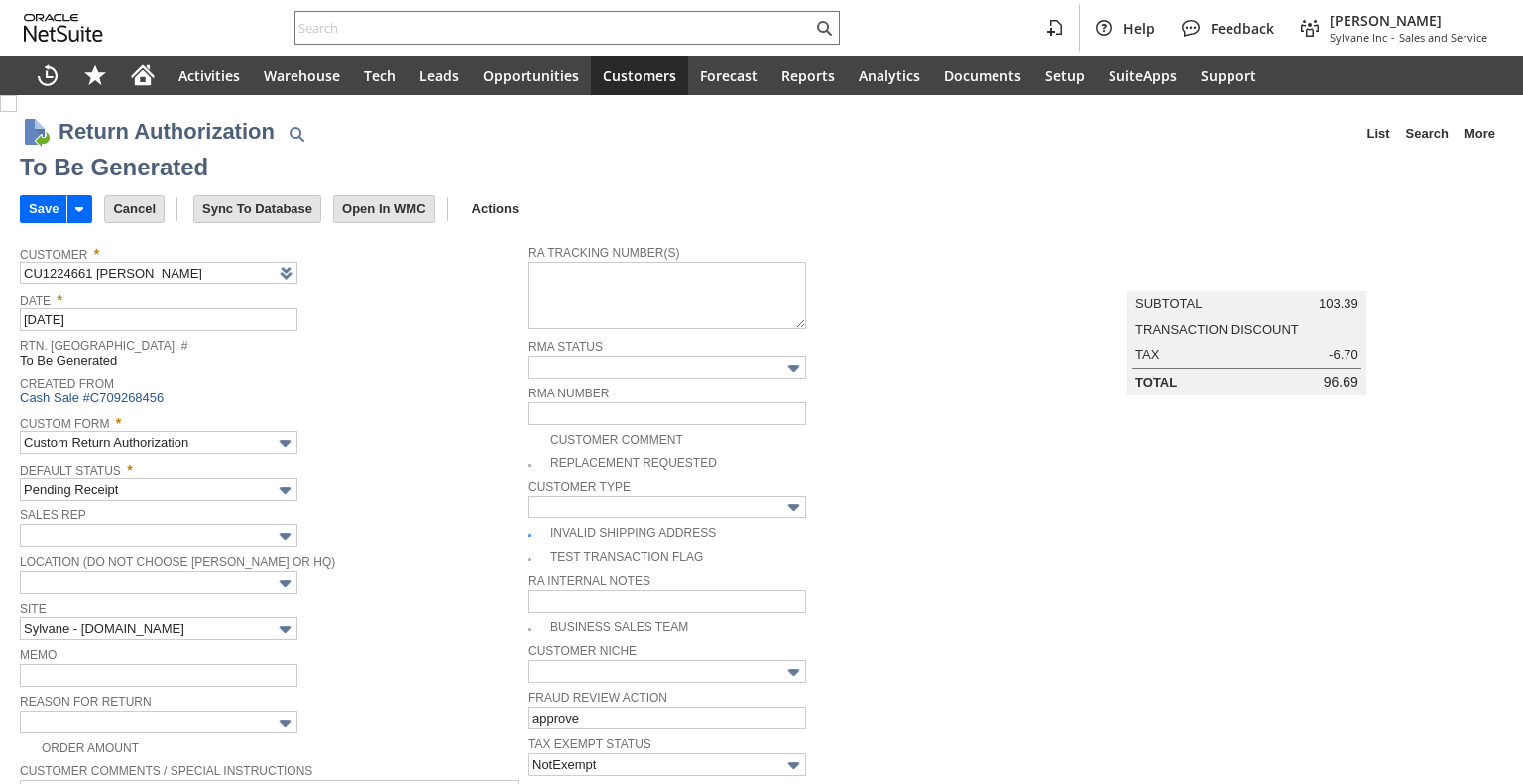 scroll, scrollTop: 0, scrollLeft: 0, axis: both 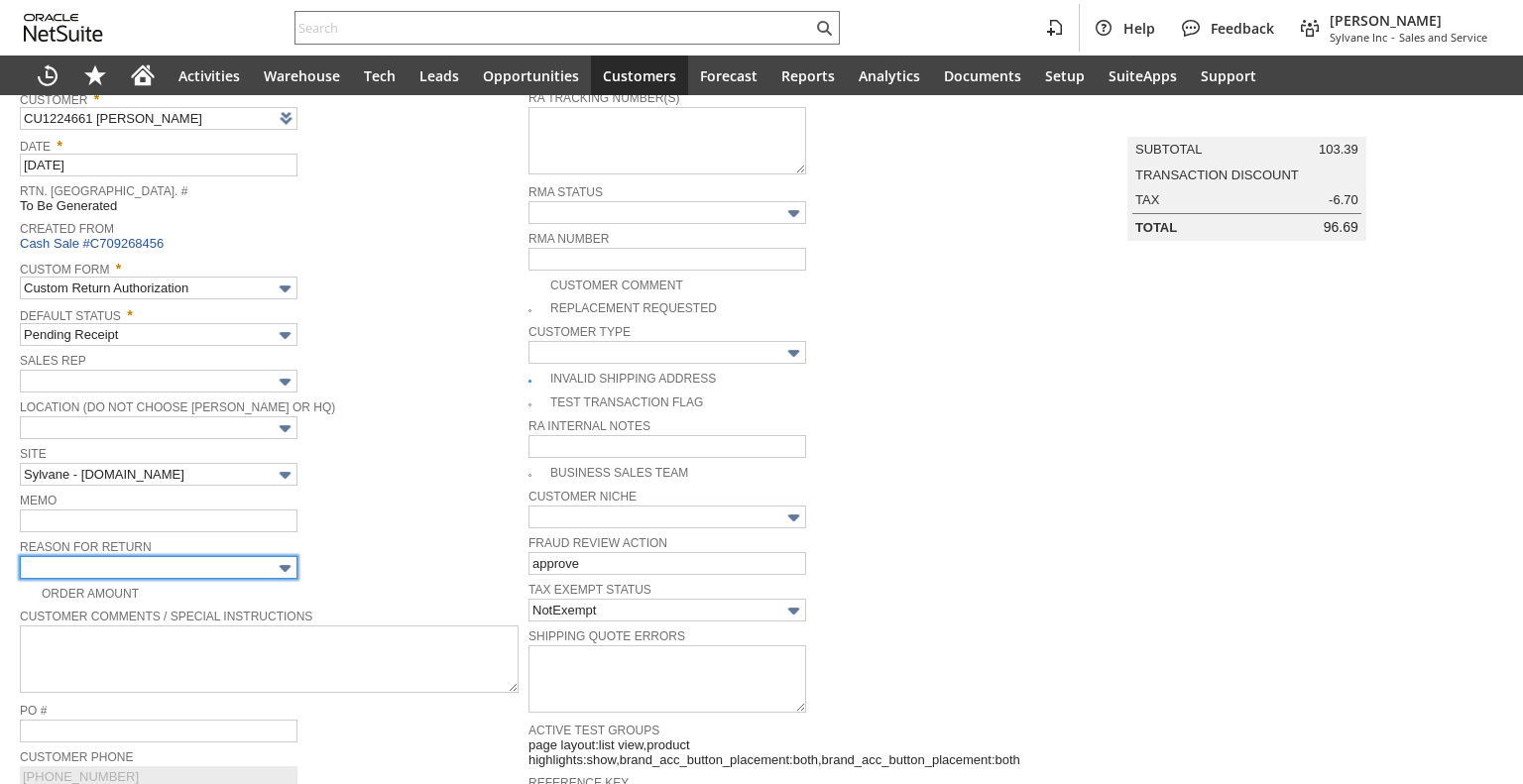 click at bounding box center (159, 567) 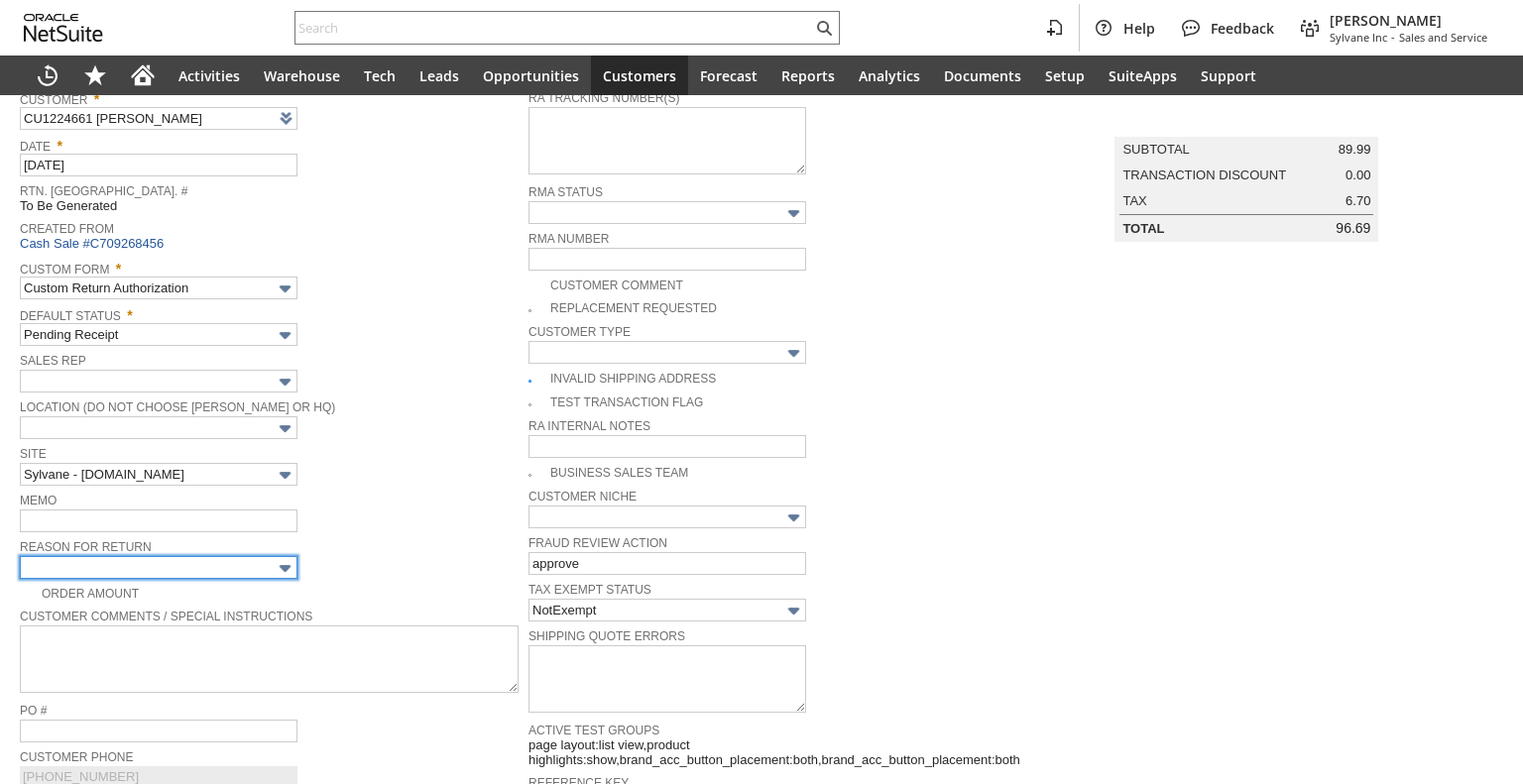 type 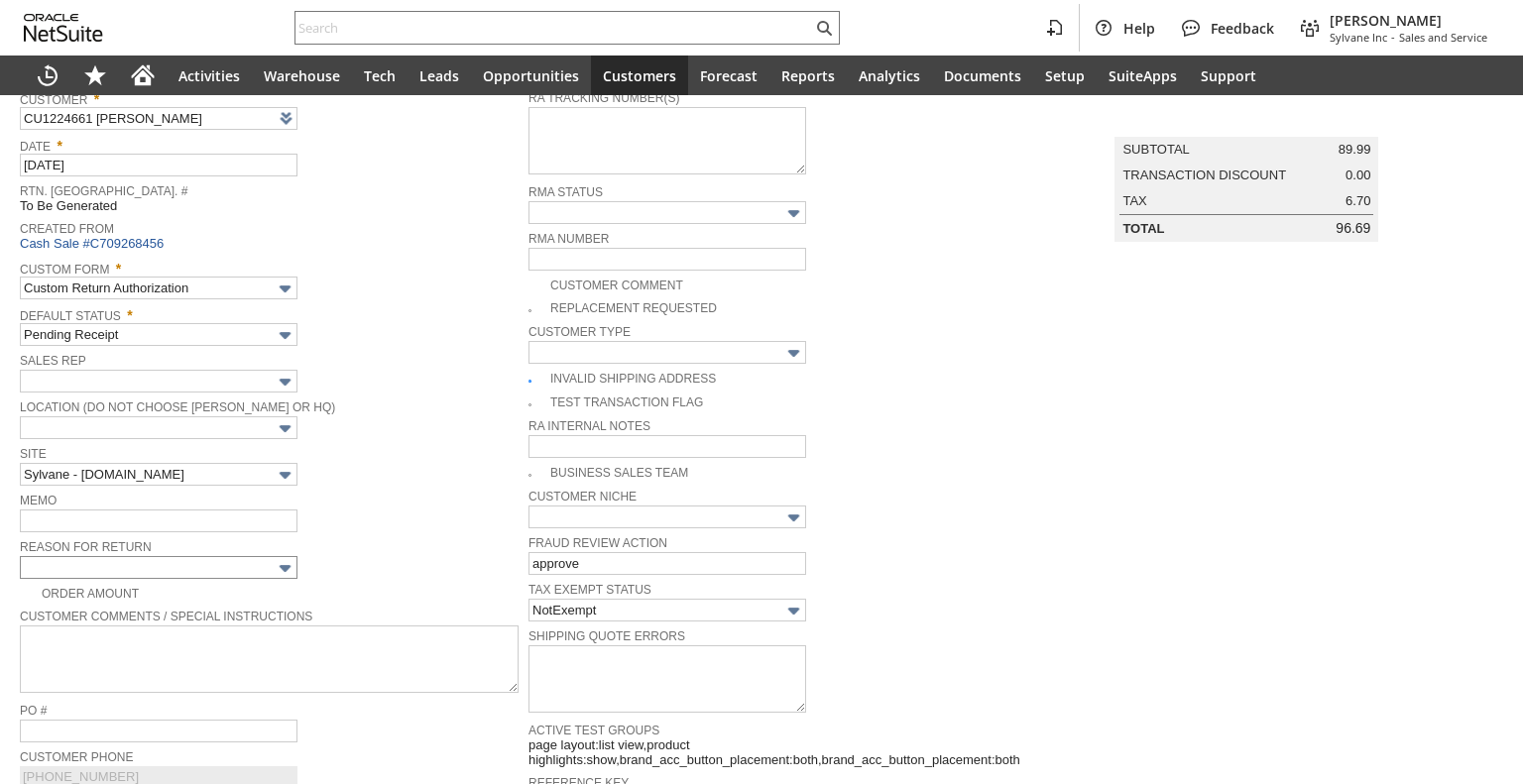 scroll, scrollTop: 1018, scrollLeft: 0, axis: vertical 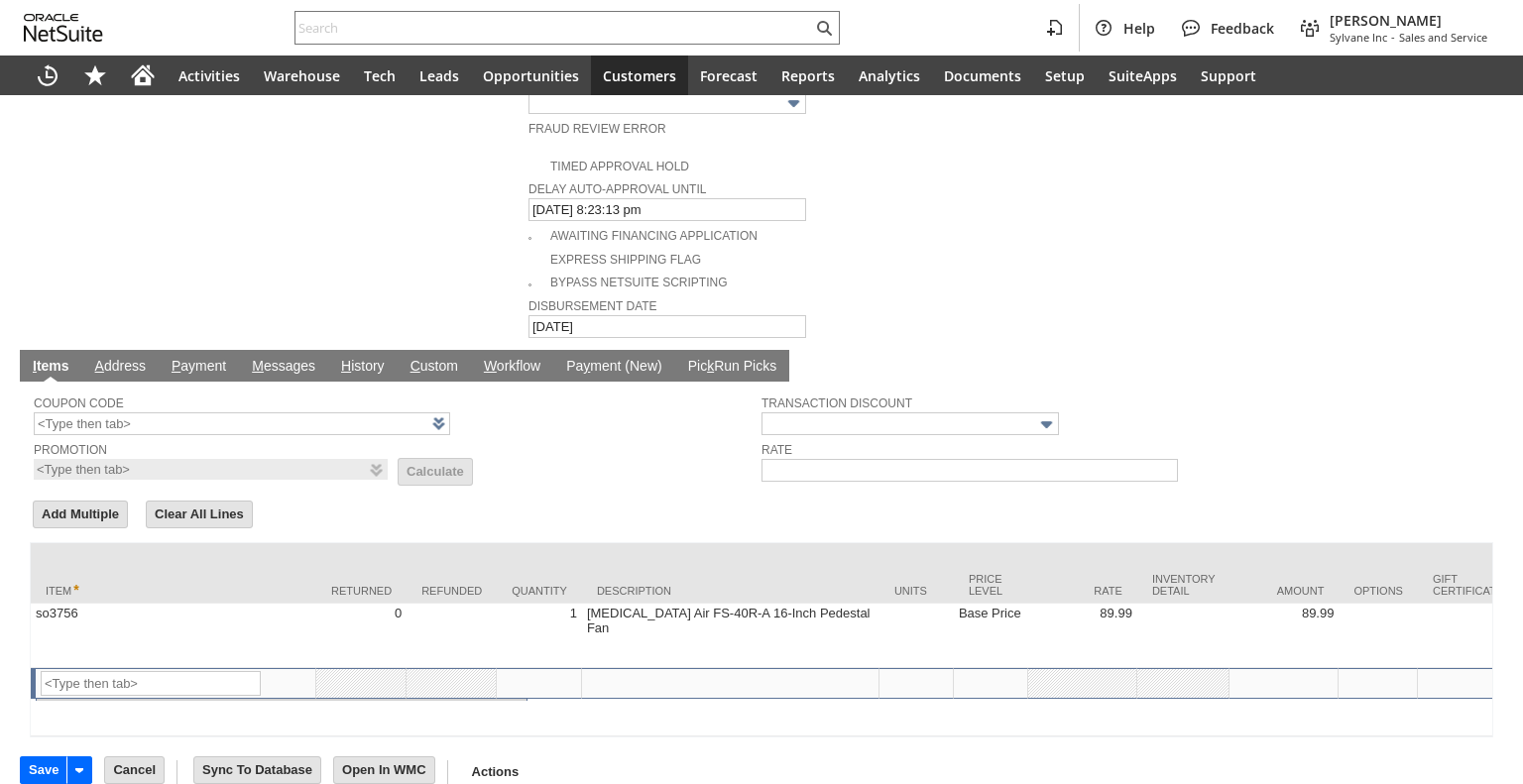 click on "Item" at bounding box center [174, 573] 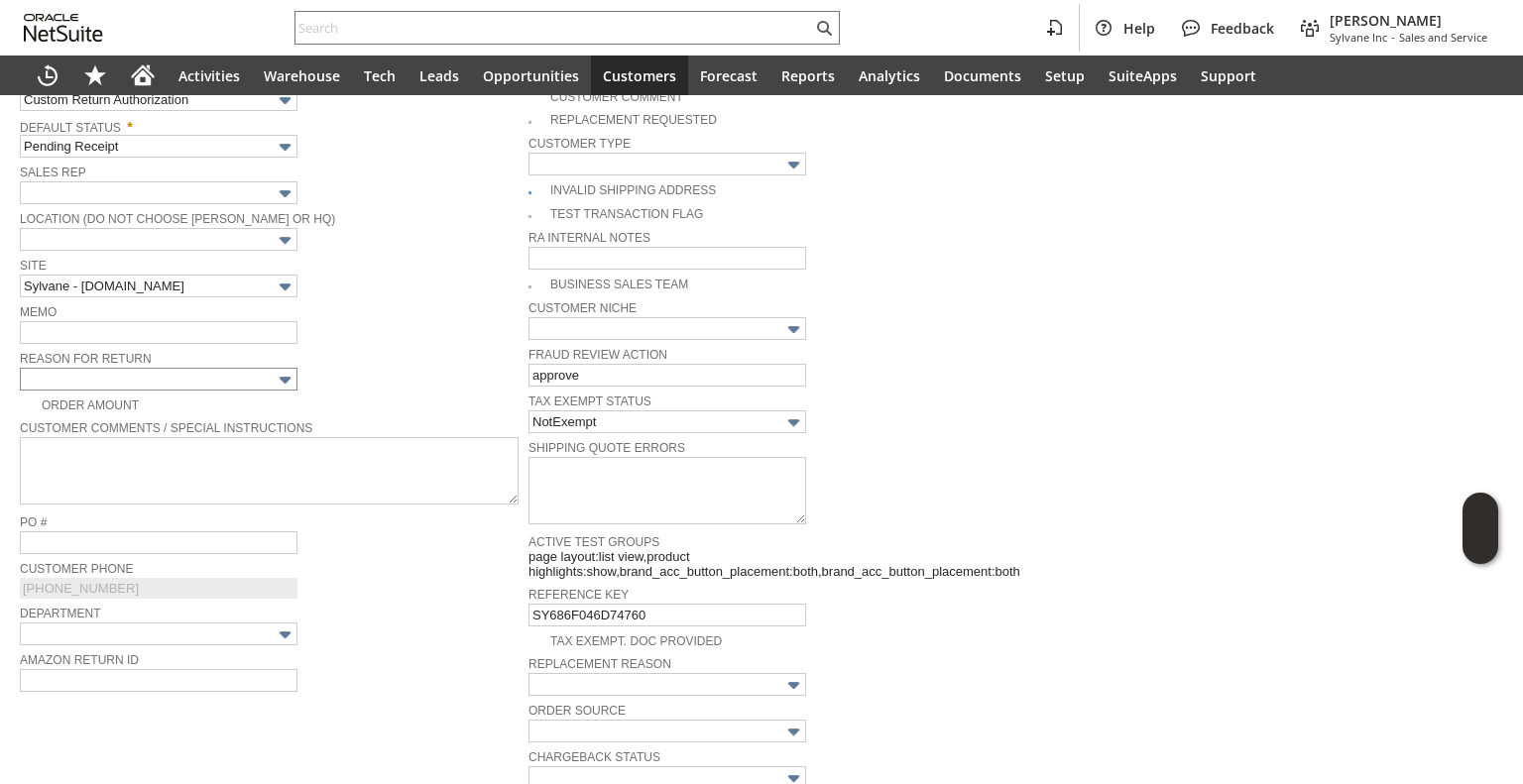 scroll, scrollTop: 334, scrollLeft: 0, axis: vertical 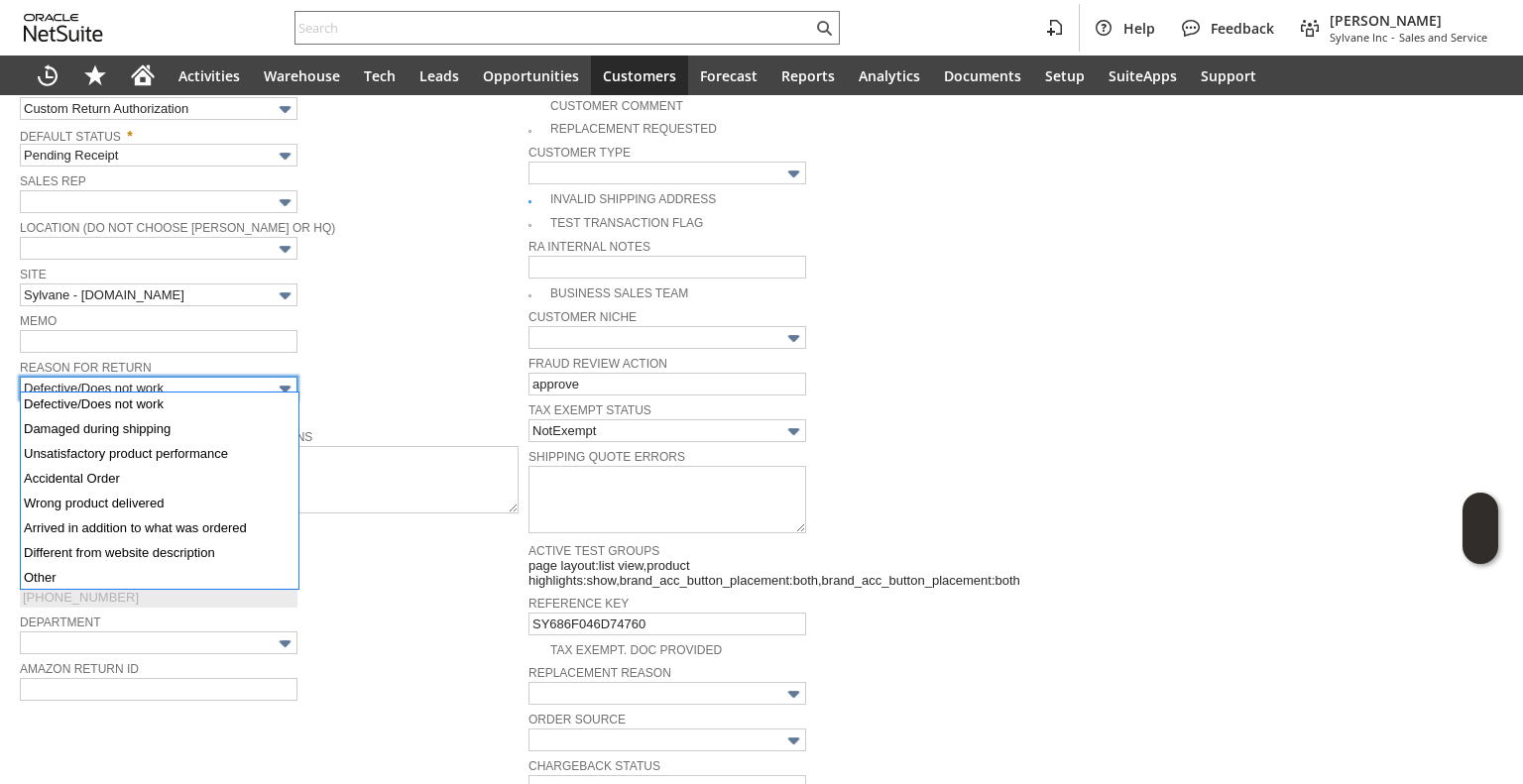 click on "Defective/Does not work" at bounding box center [159, 388] 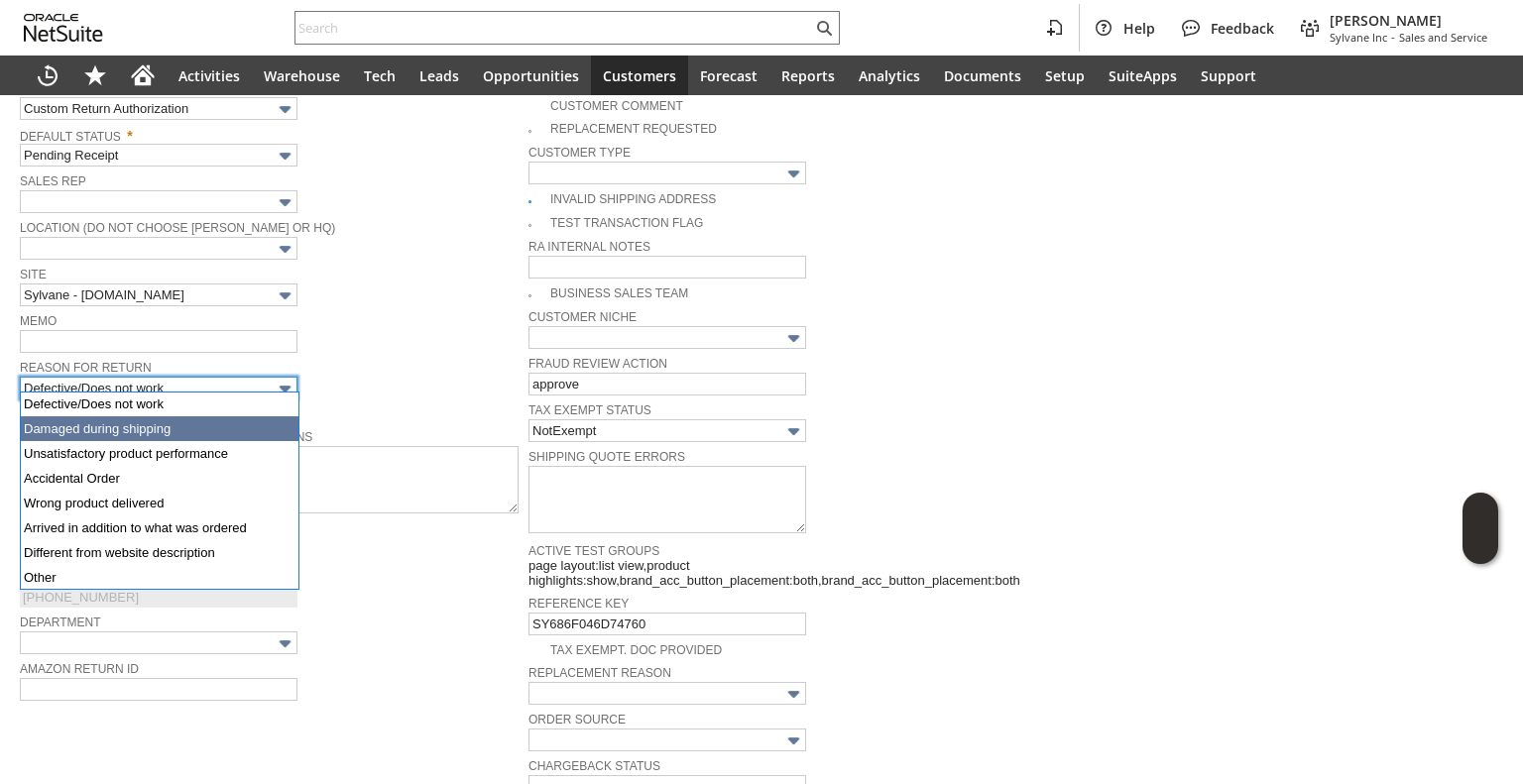 type on "Damaged during shipping" 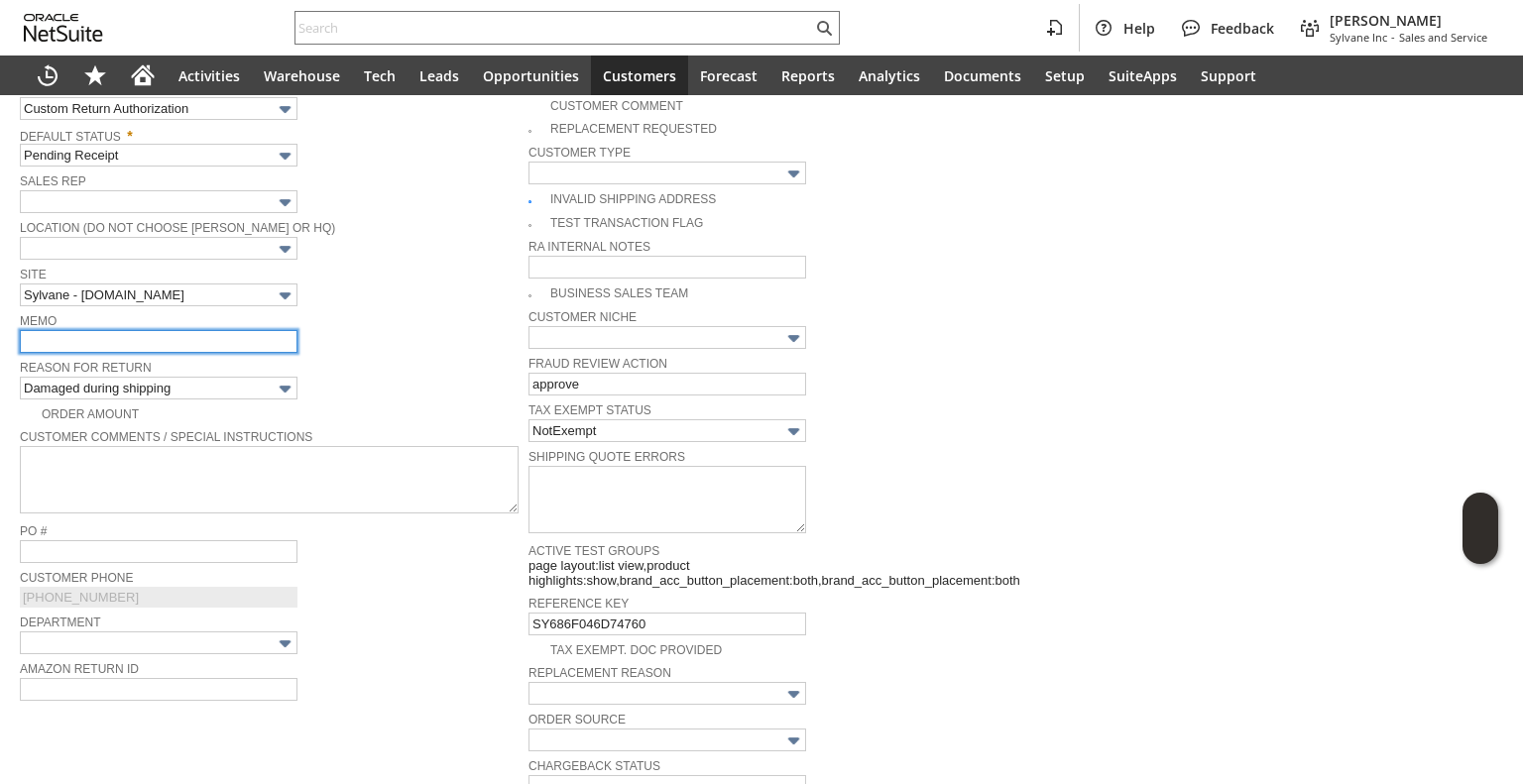 click at bounding box center (159, 341) 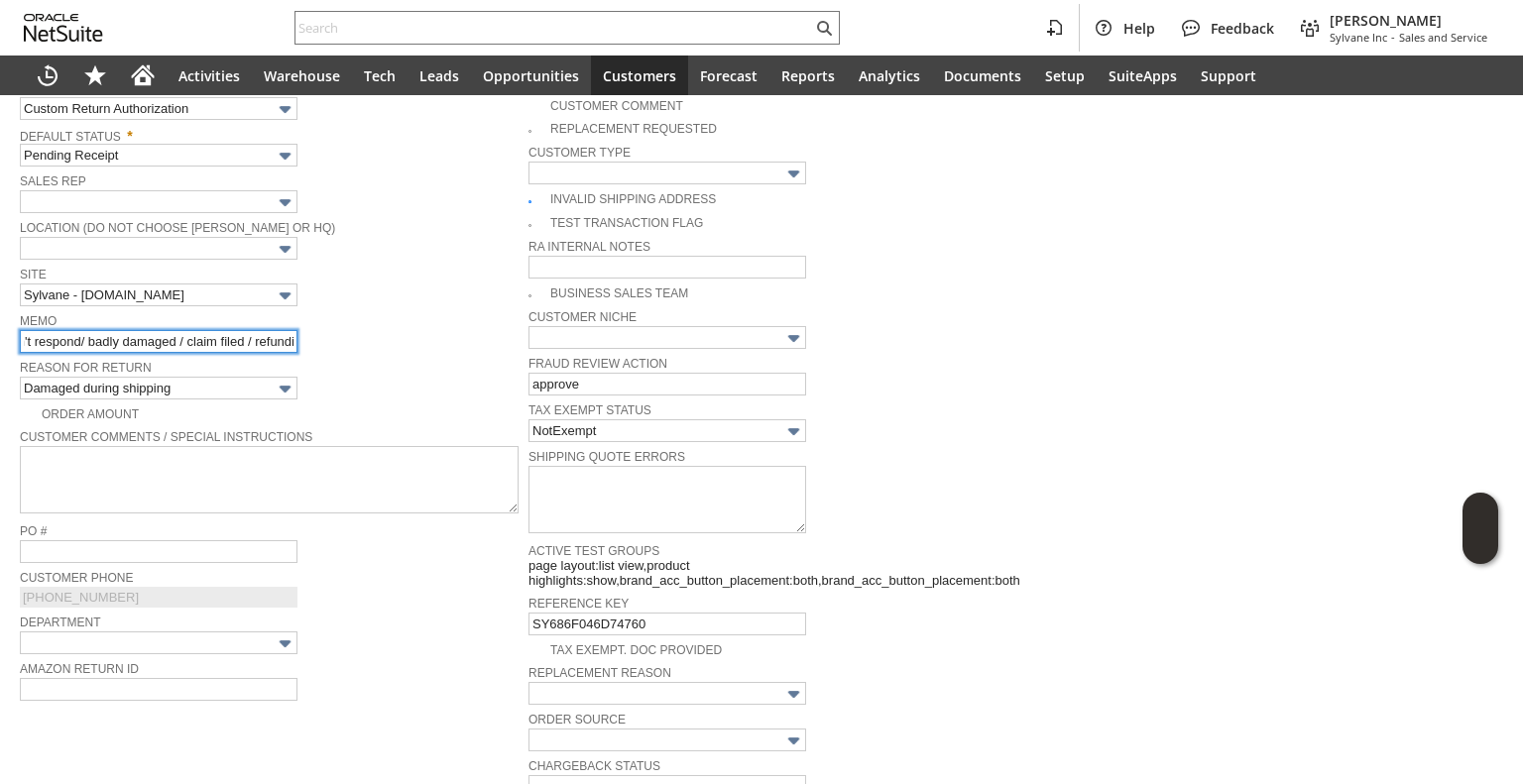 scroll, scrollTop: 0, scrollLeft: 148, axis: horizontal 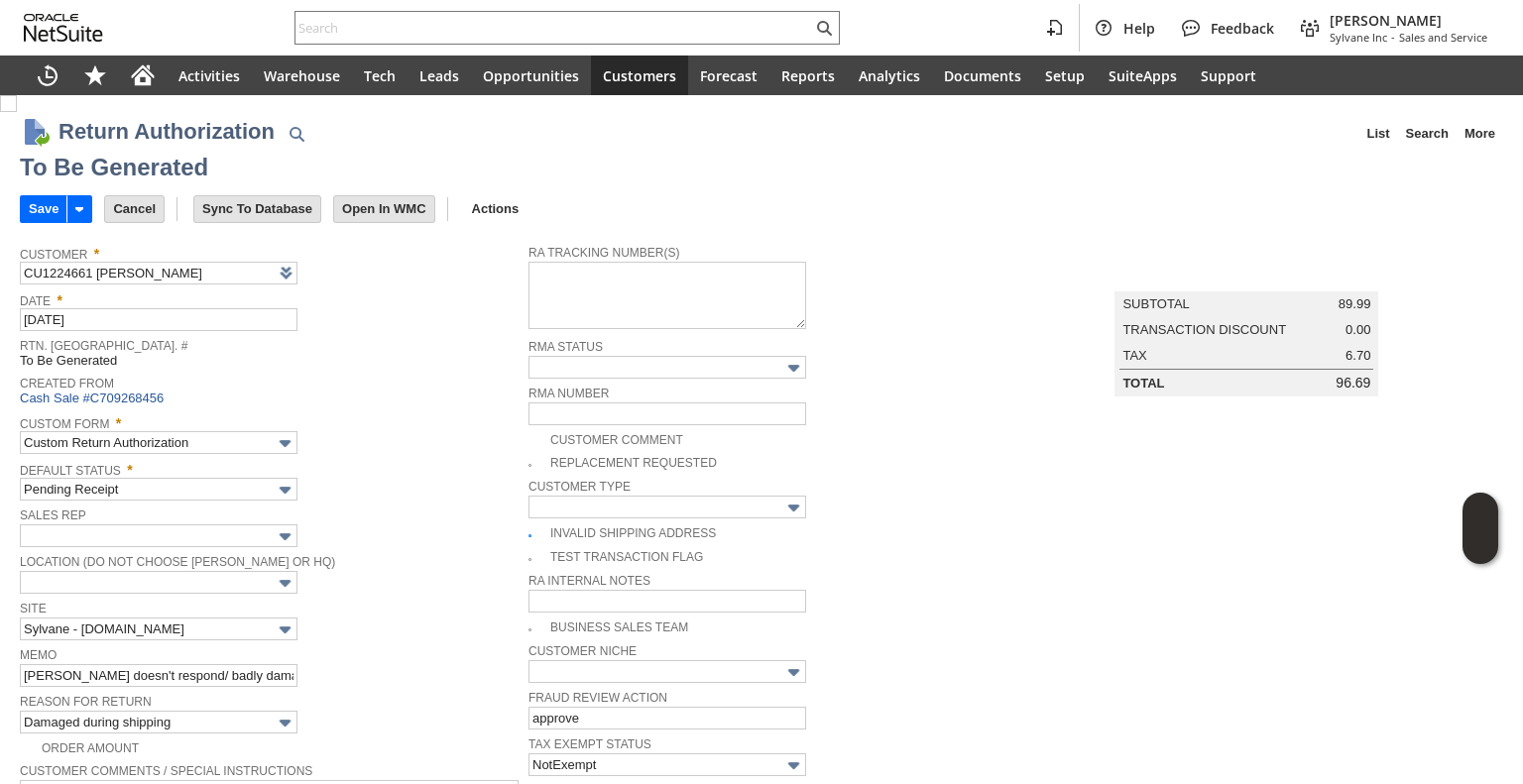 click on "Save
Save
Save & New
Save & Print
Save & Email
Cancel
Go To Register" at bounding box center (762, 210) 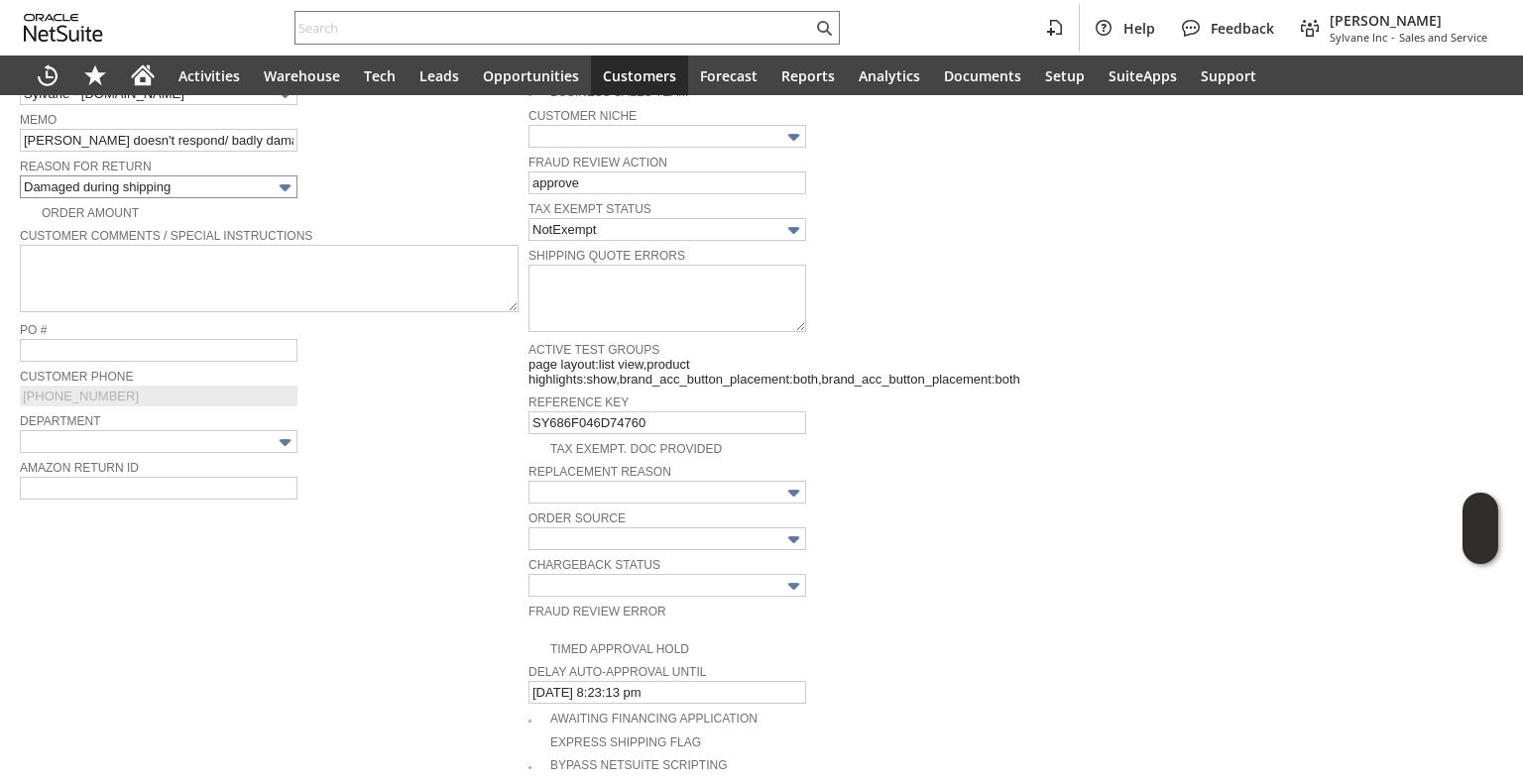 scroll, scrollTop: 509, scrollLeft: 0, axis: vertical 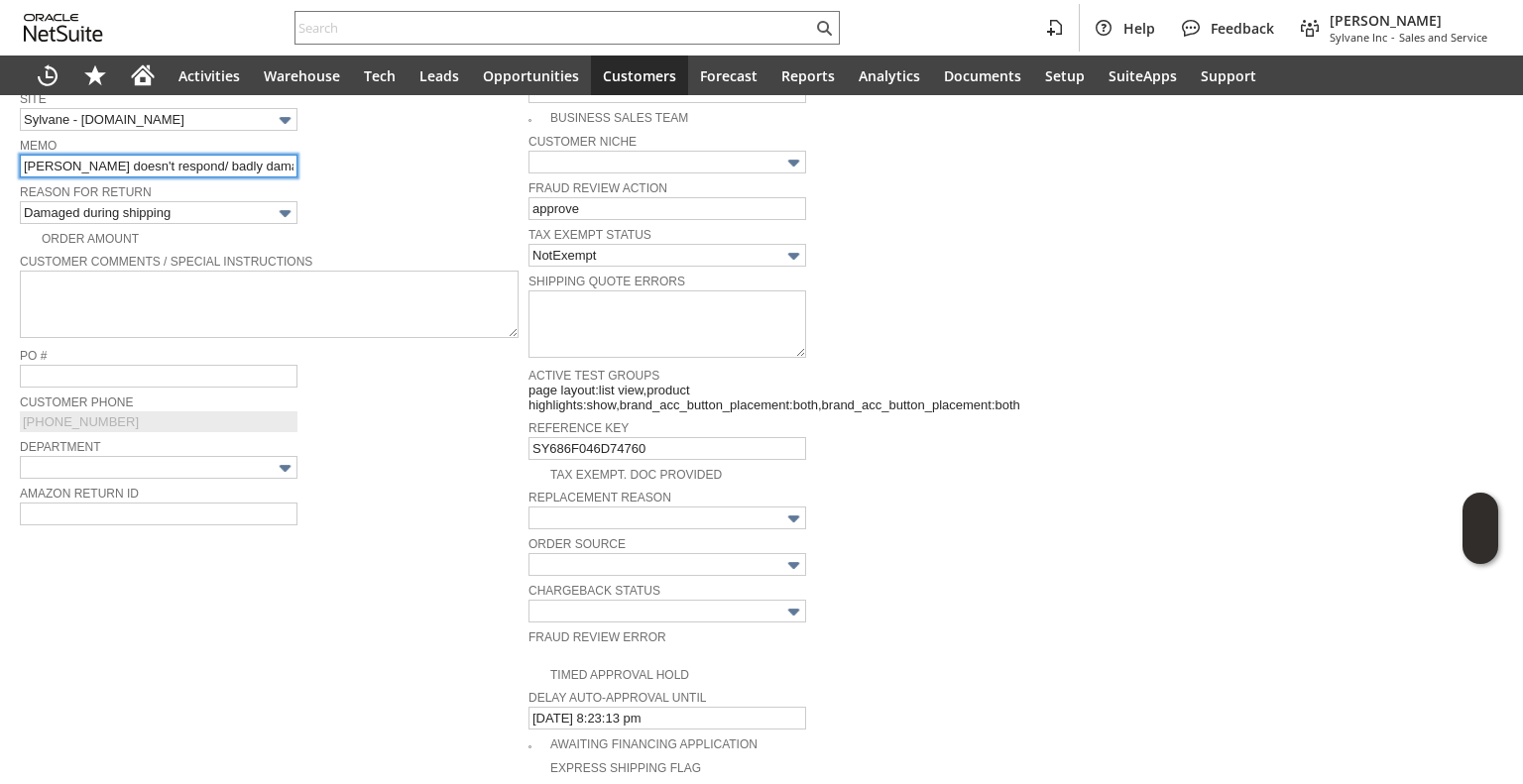 click on "Soleus doesn't respond/ badly damaged / claim filed / refunding customer" at bounding box center [159, 166] 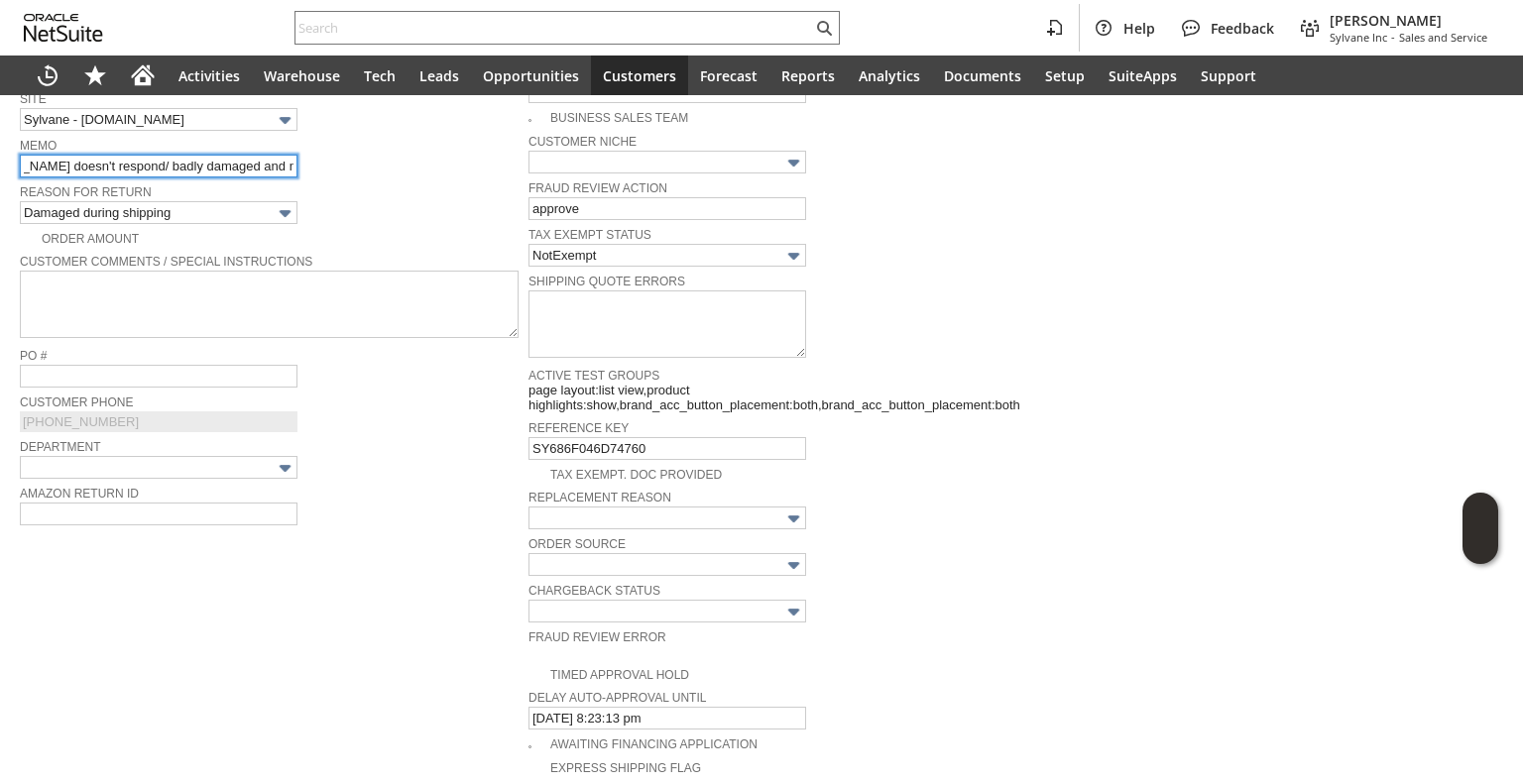scroll, scrollTop: 0, scrollLeft: 79, axis: horizontal 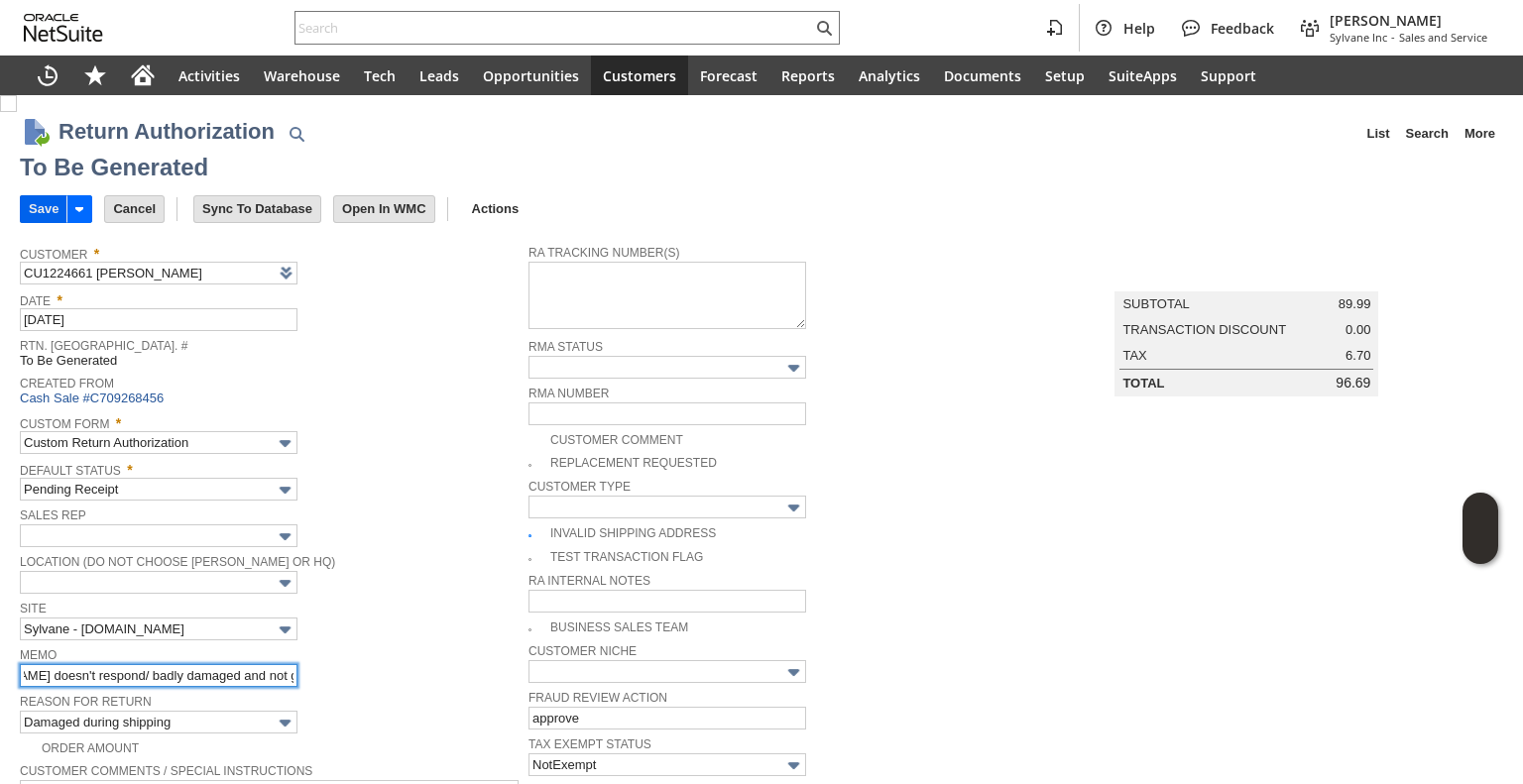 type on "[PERSON_NAME] doesn't respond/ badly damaged and not getting back / claim filed / refunding customer" 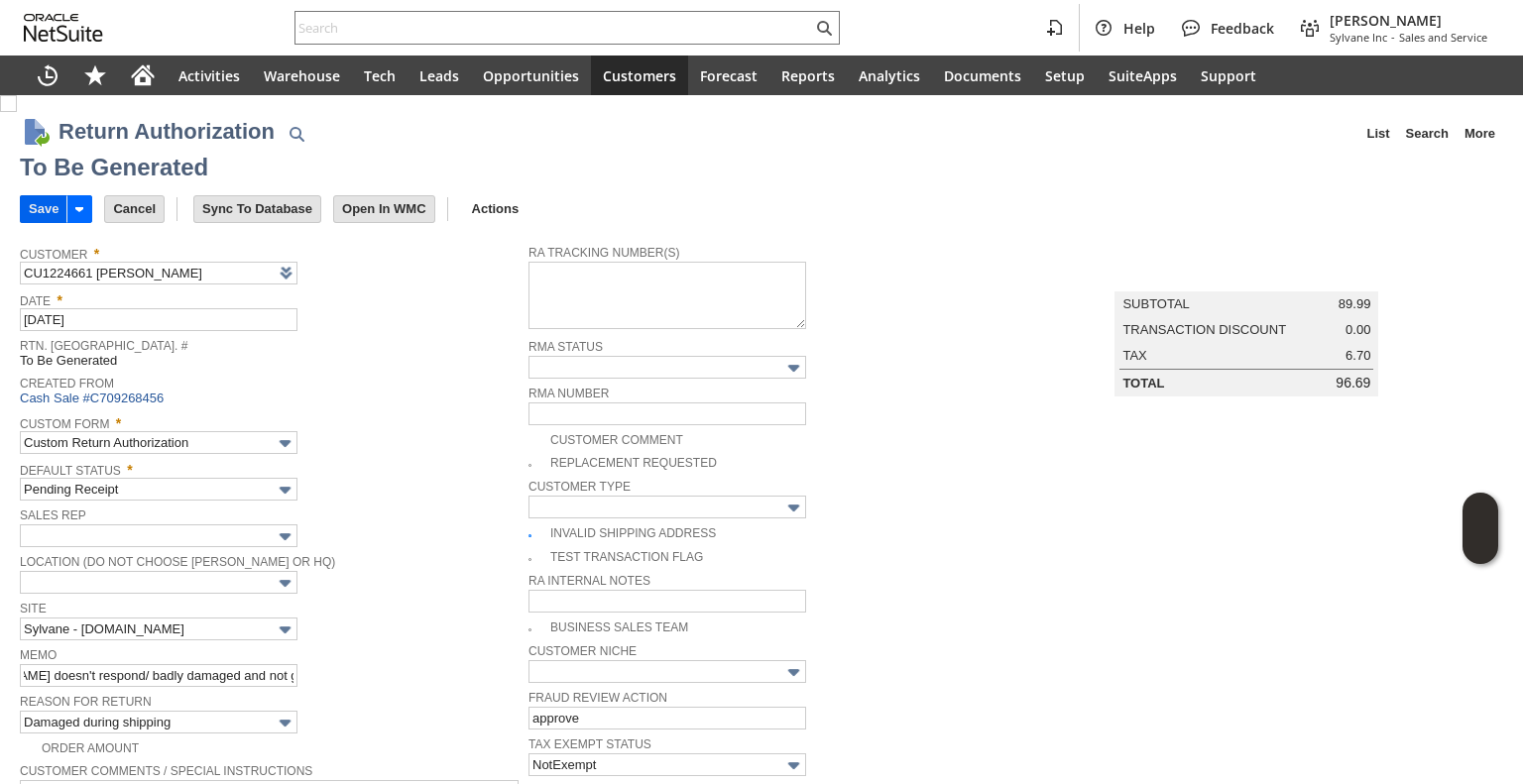 click on "Save" at bounding box center (44, 209) 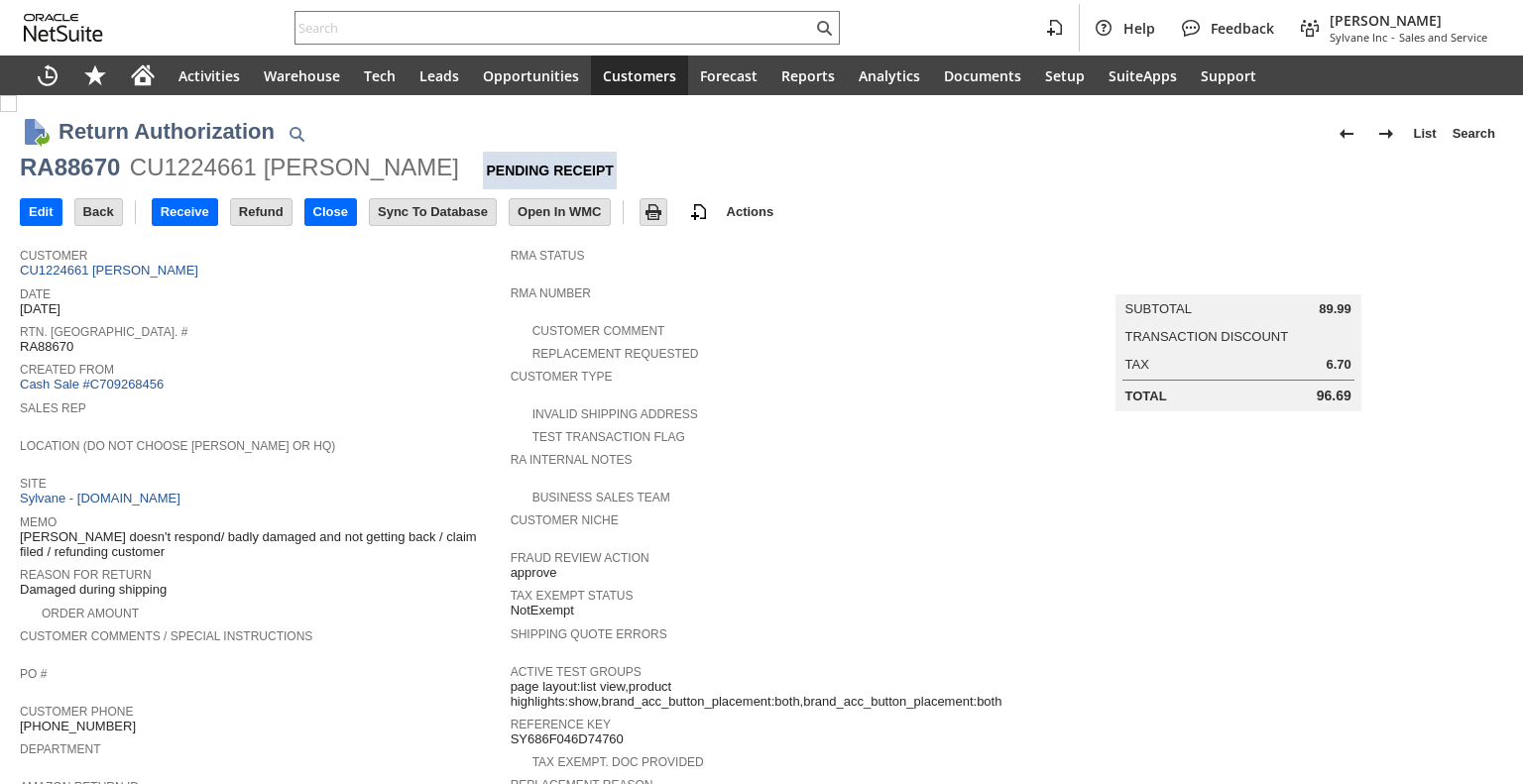 scroll, scrollTop: 0, scrollLeft: 0, axis: both 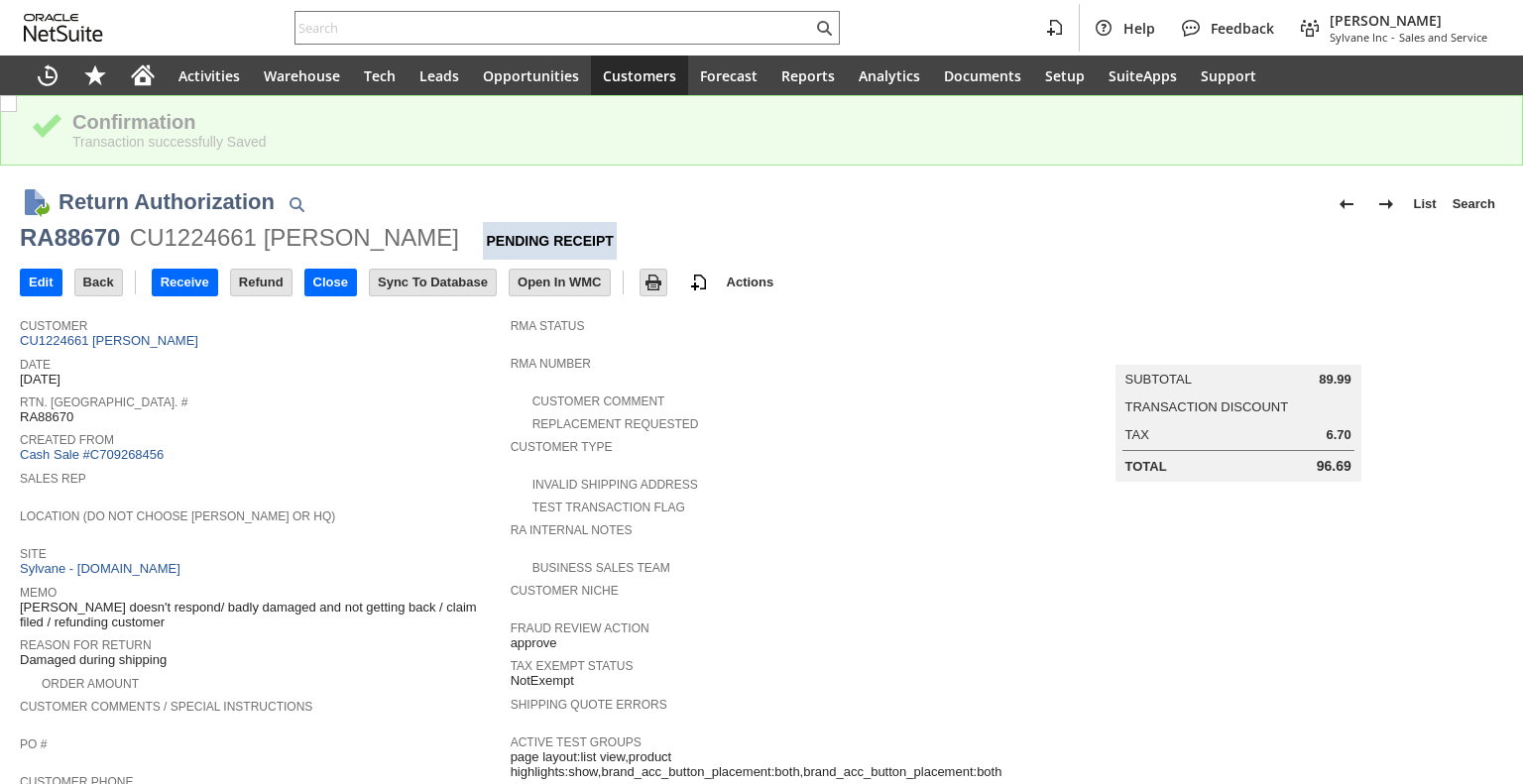 click on "Return Authorization
List
Search
RA88670
CU1224661 [PERSON_NAME]
Pending Receipt
Go" at bounding box center (762, 215) 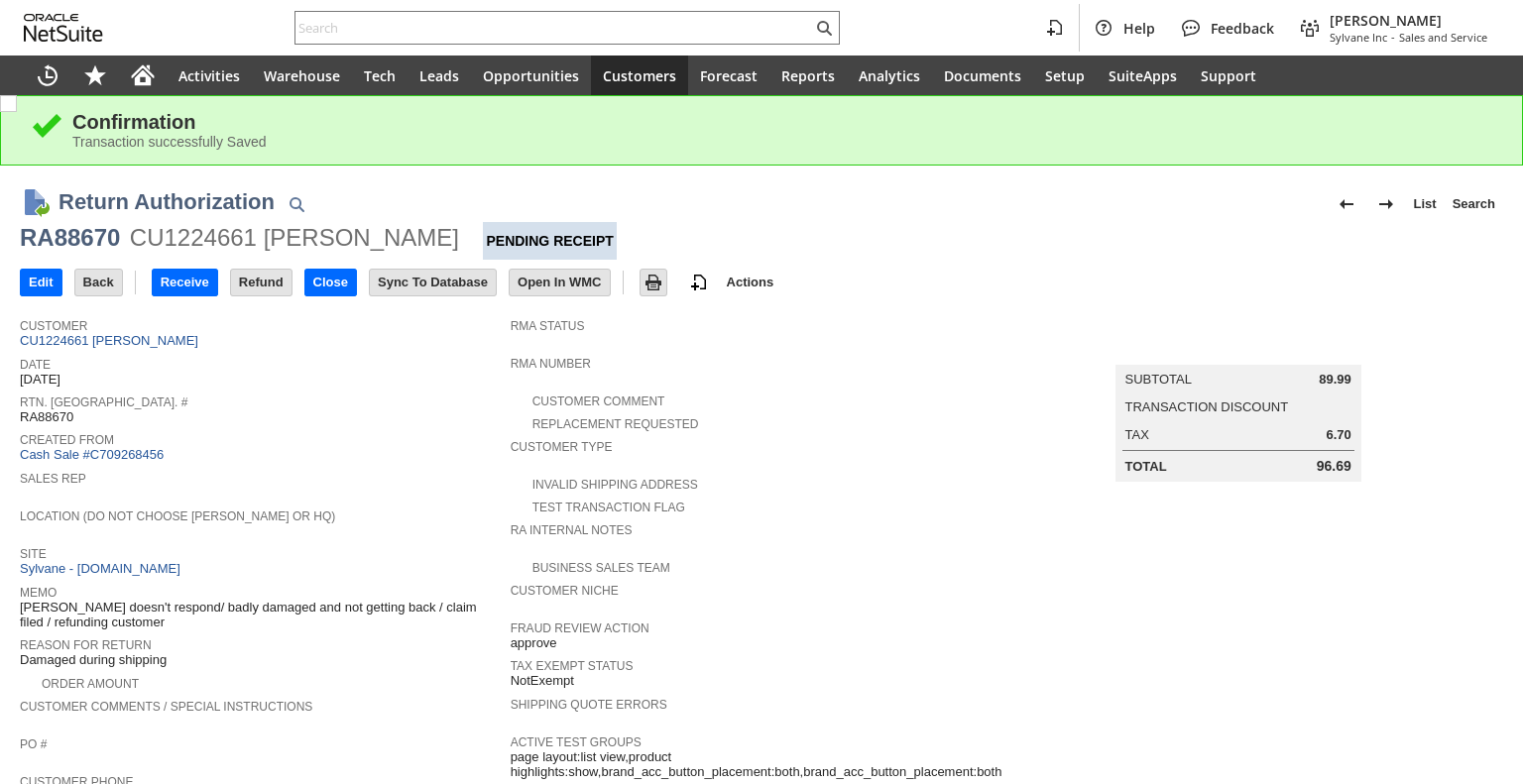 click on "RA88670" at bounding box center [69, 238] 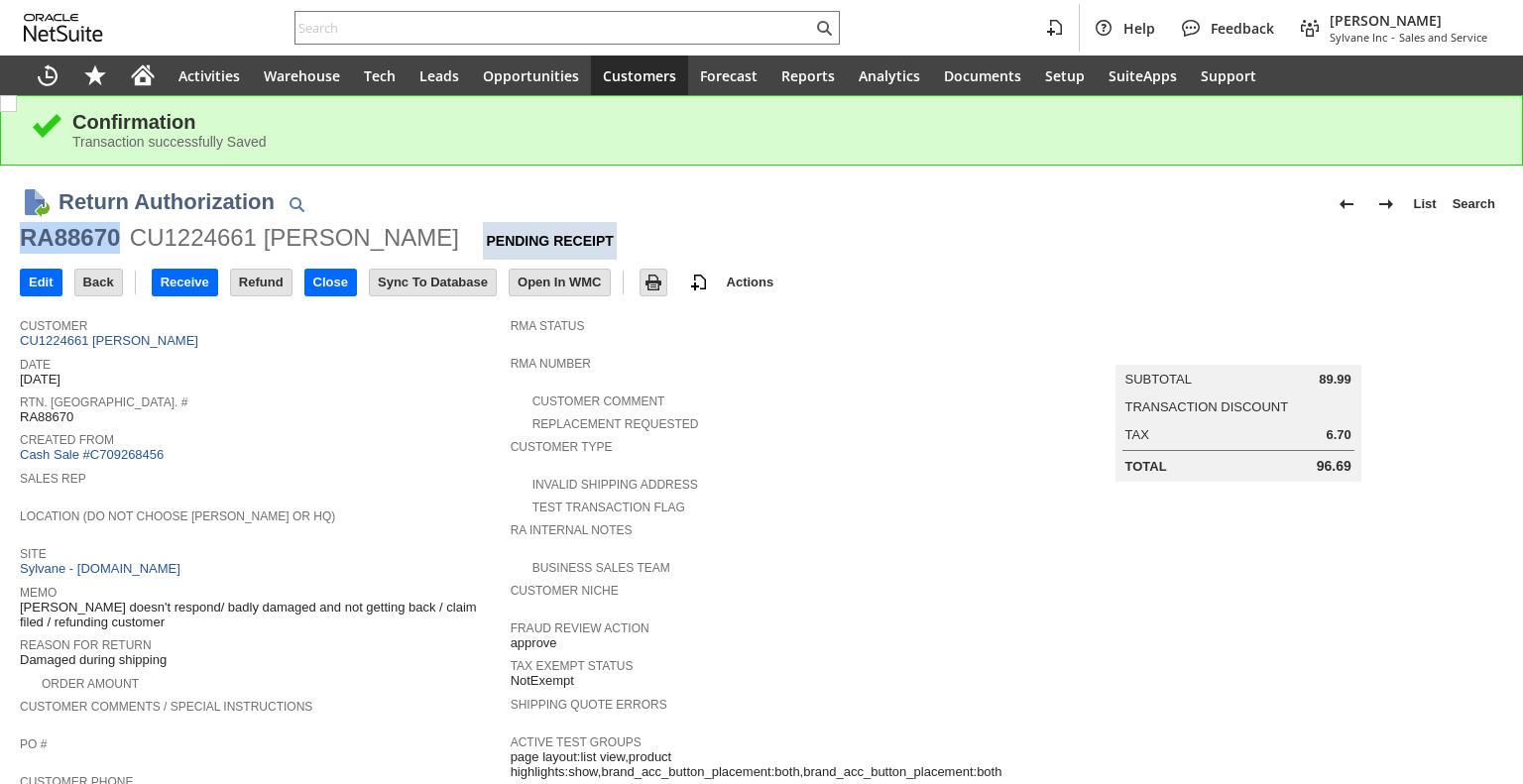 click on "RA88670" at bounding box center (69, 238) 